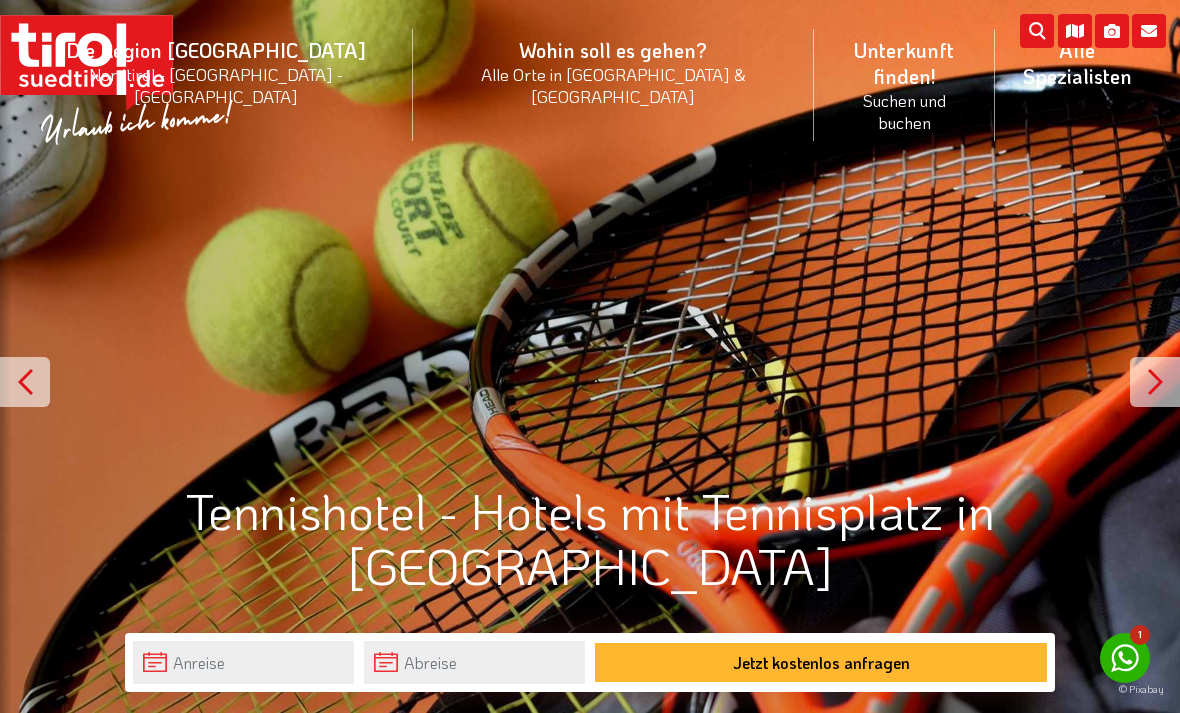 scroll, scrollTop: 0, scrollLeft: 0, axis: both 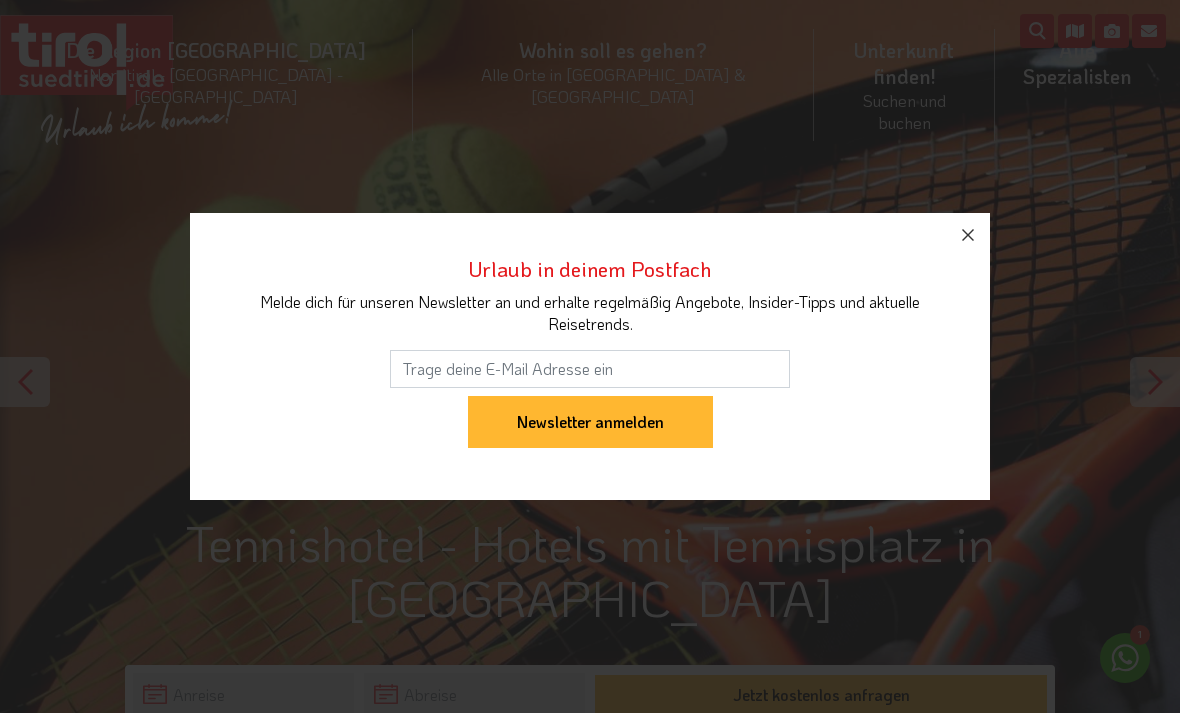 click 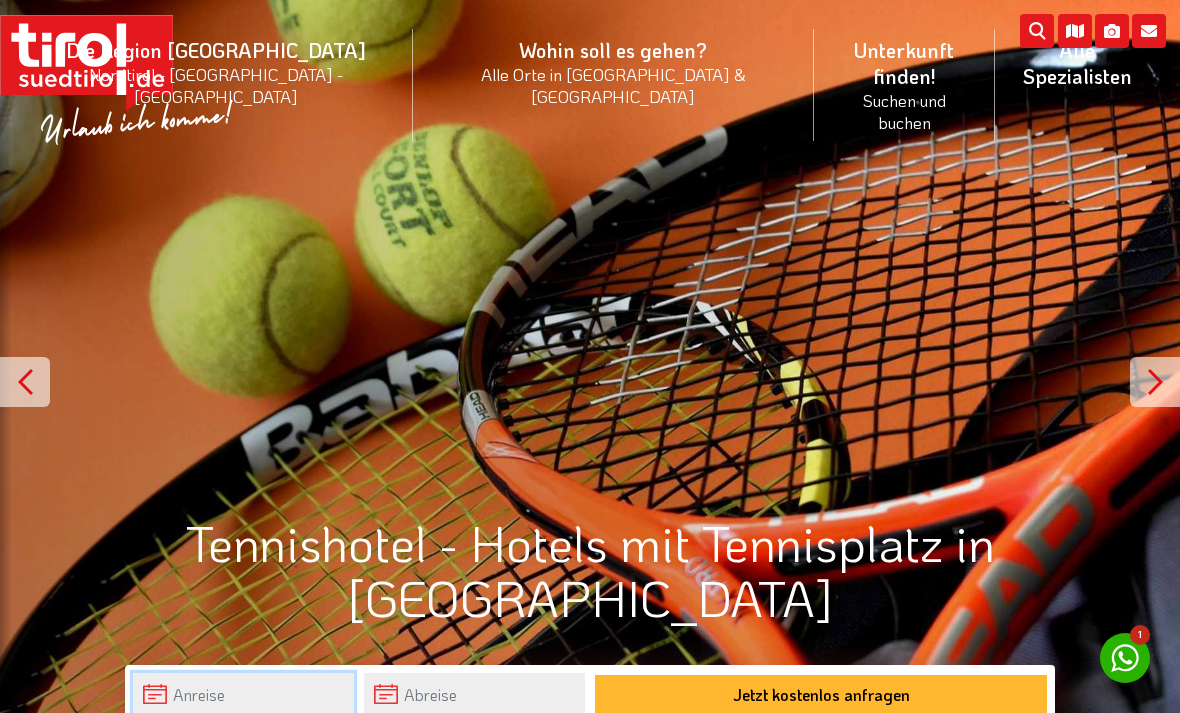 click at bounding box center [243, 694] 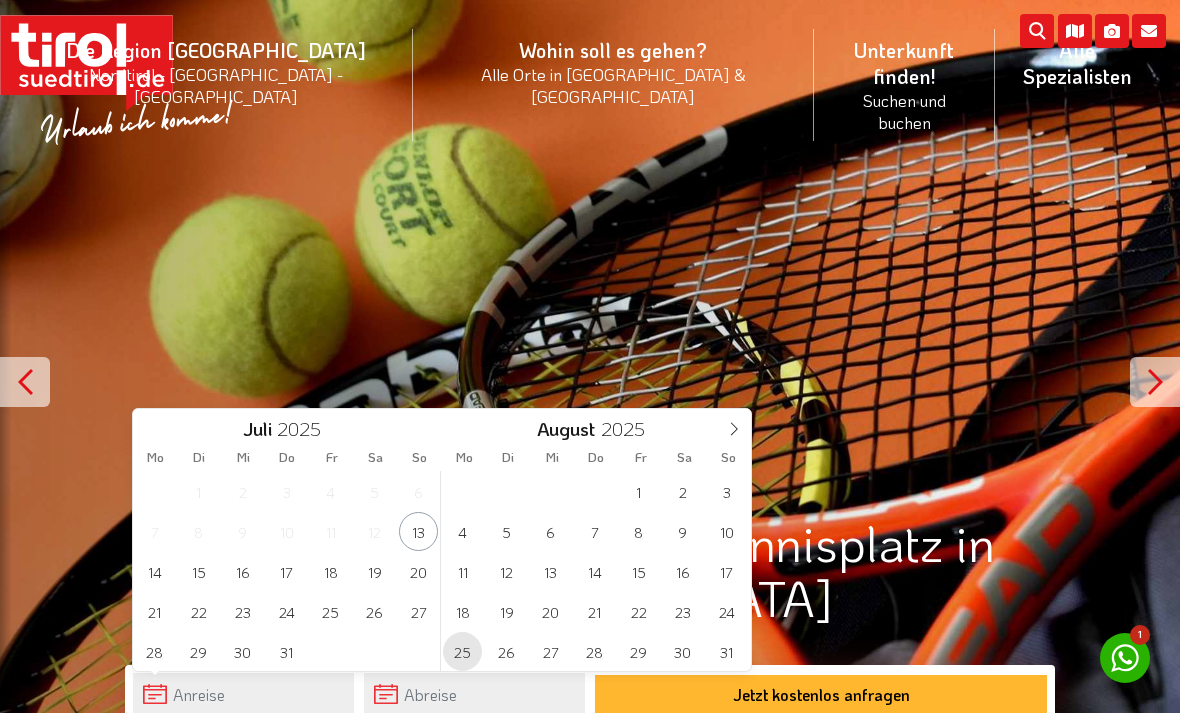 click on "25" at bounding box center [462, 651] 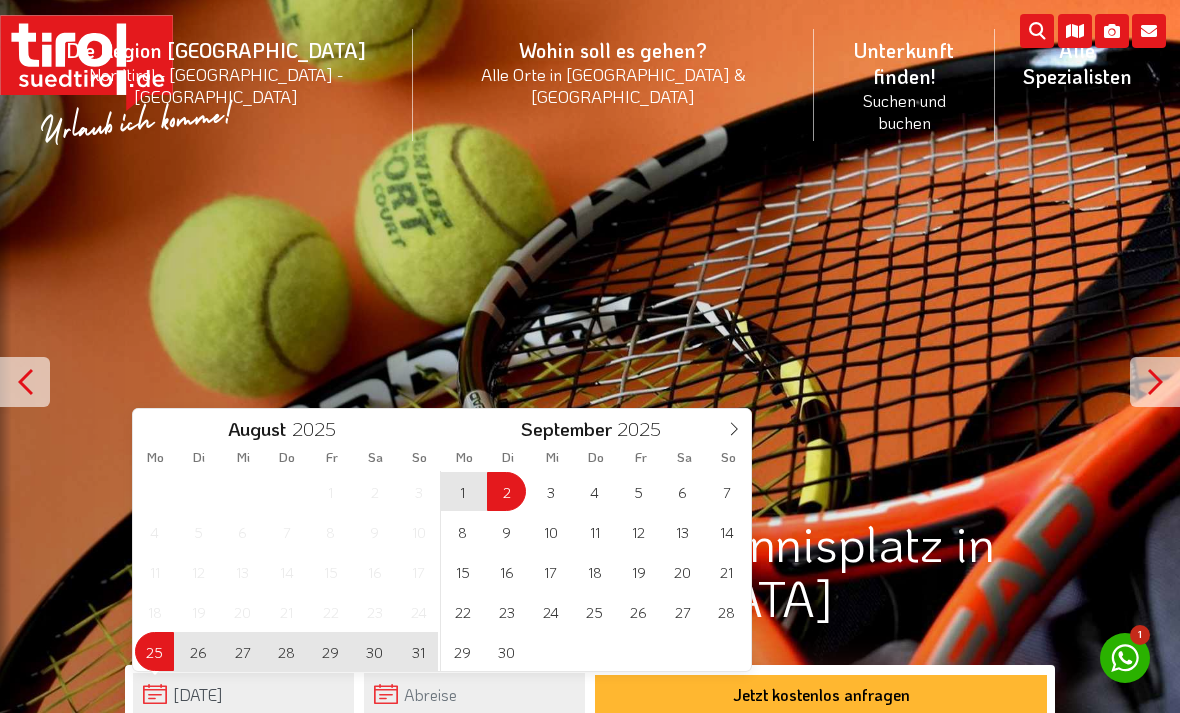 click on "2" at bounding box center [506, 491] 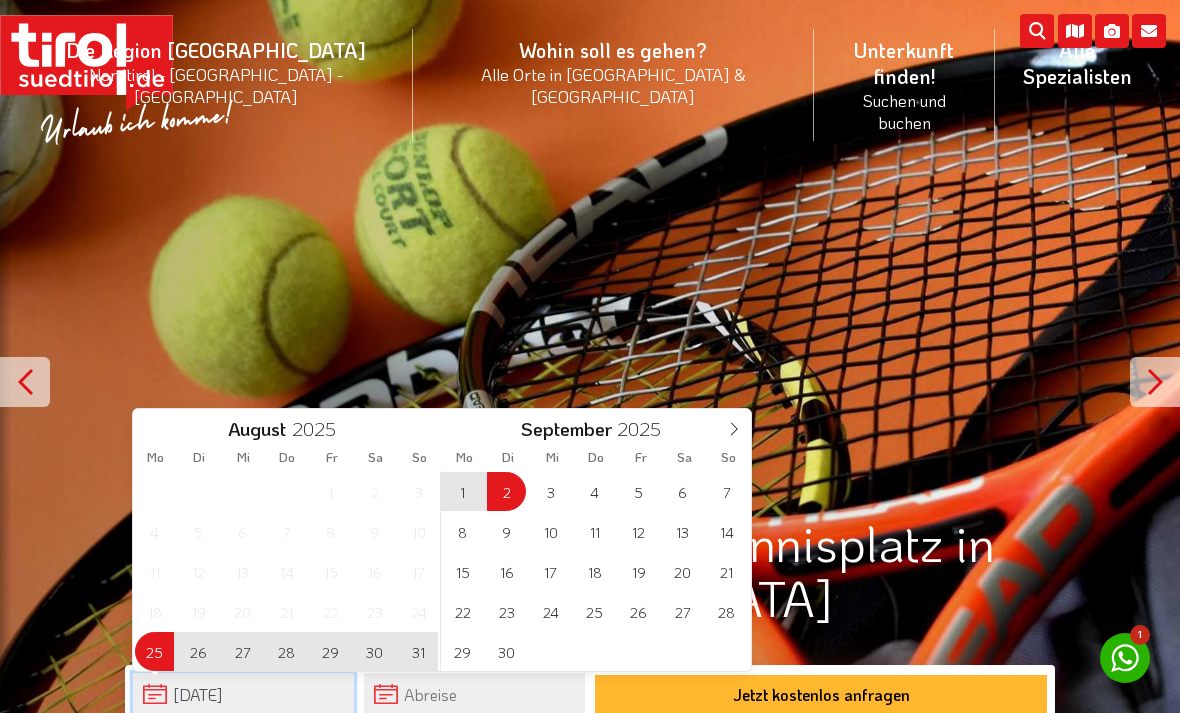 type on "[DATE]" 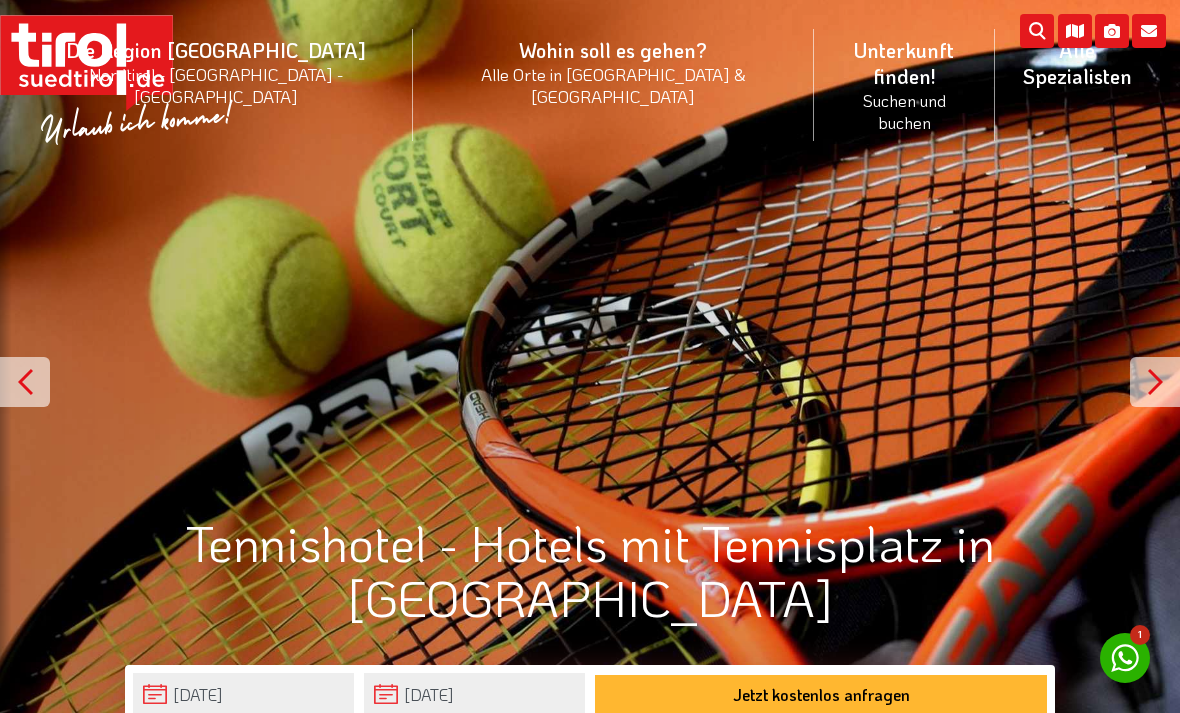 click on "Jetzt kostenlos anfragen" at bounding box center [821, 694] 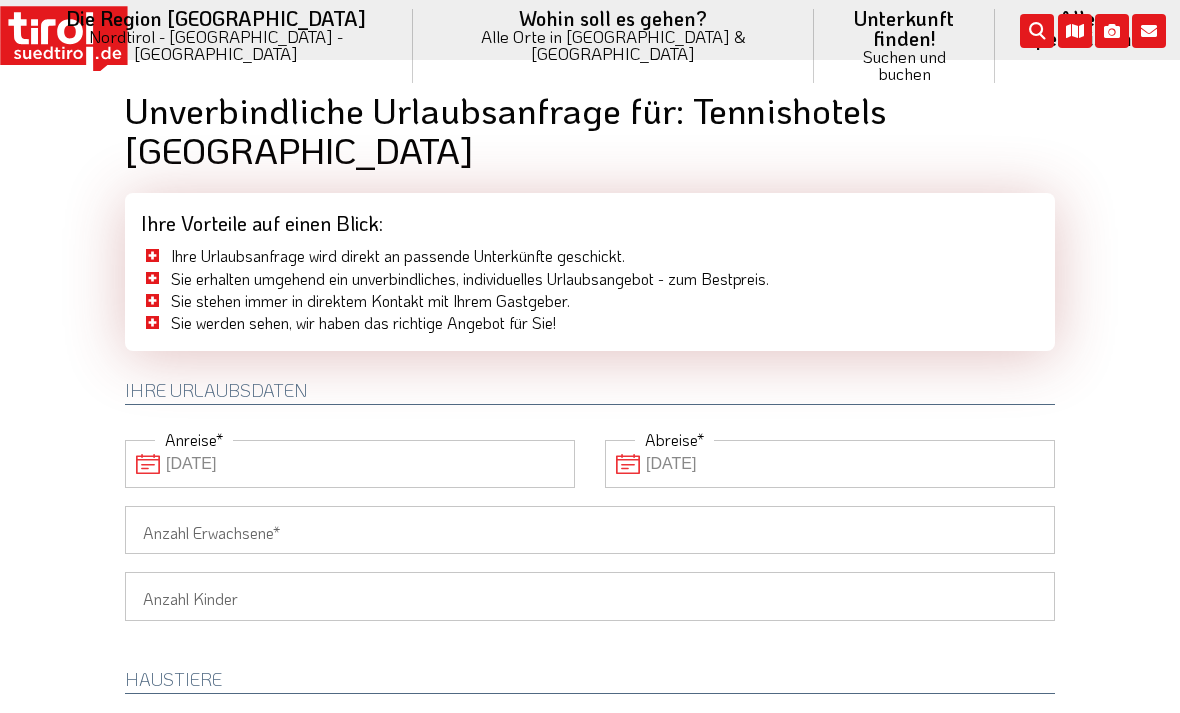 scroll, scrollTop: 0, scrollLeft: 0, axis: both 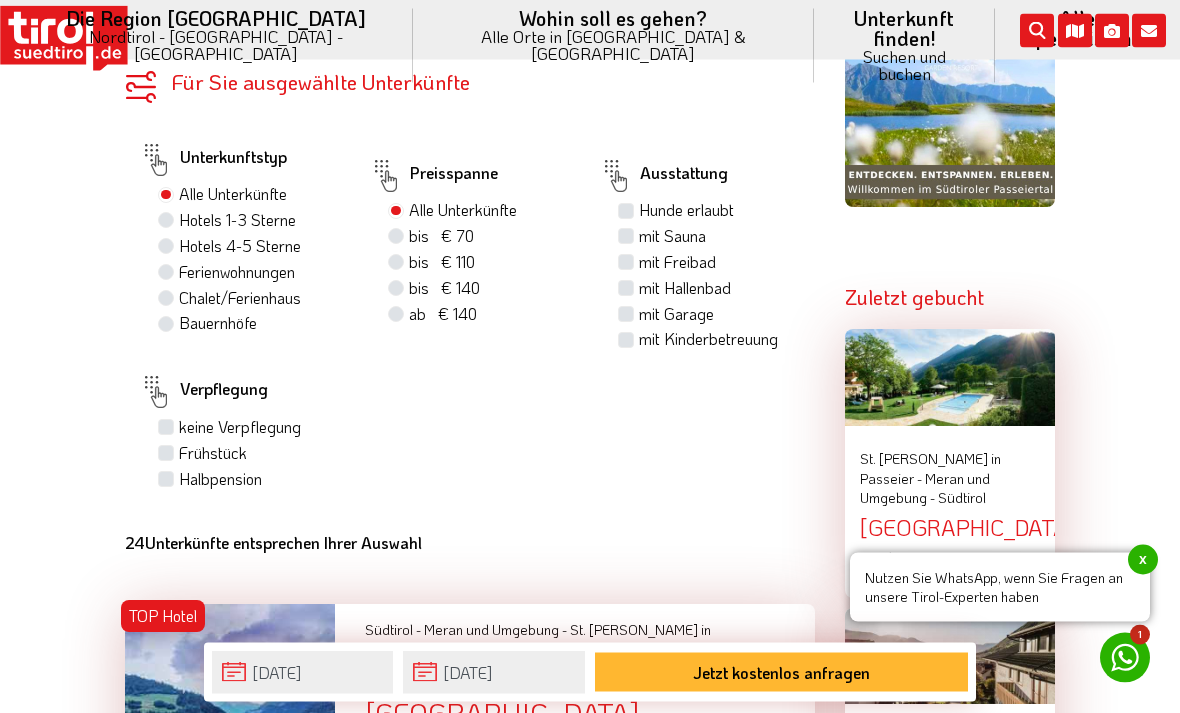 click on "Hunde erlaubt" at bounding box center [686, 211] 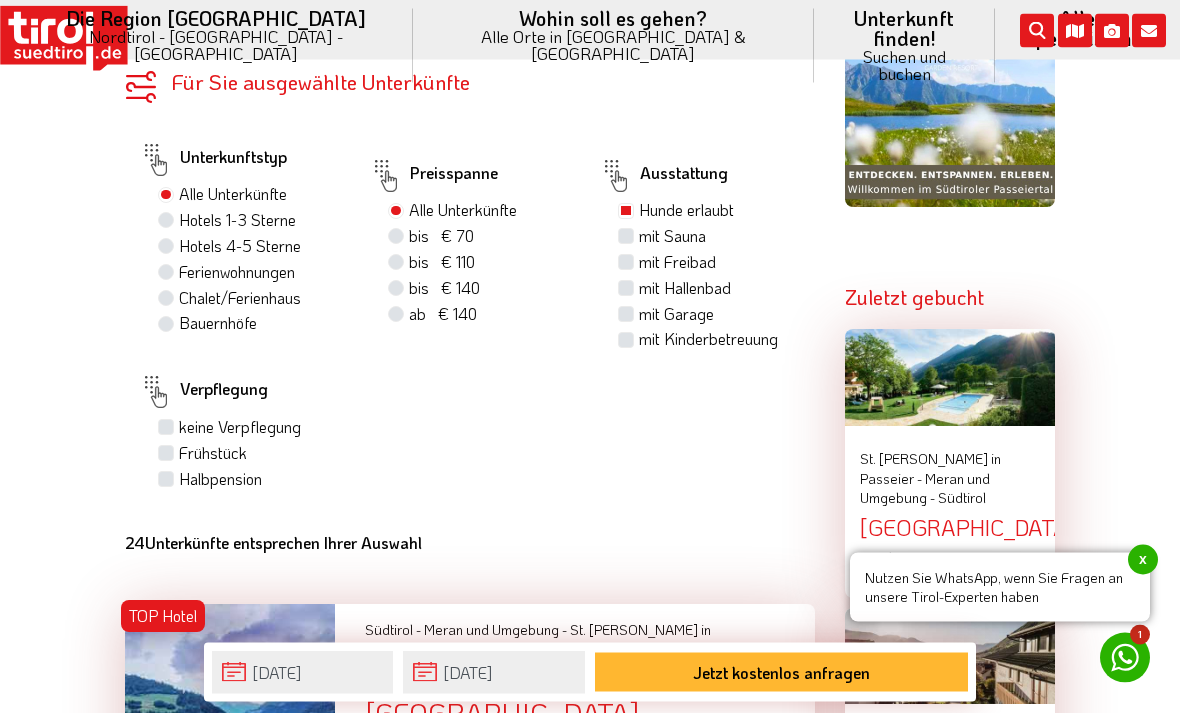 scroll, scrollTop: 1530, scrollLeft: 0, axis: vertical 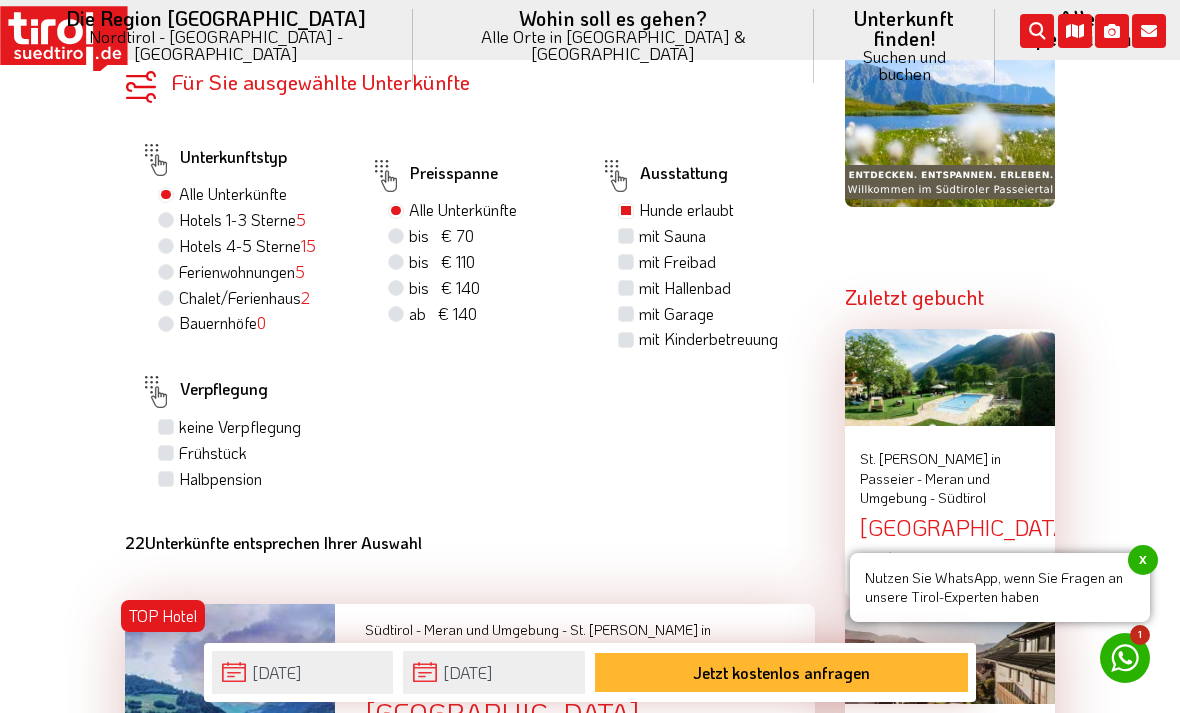 click on "mit Freibad" at bounding box center (677, 262) 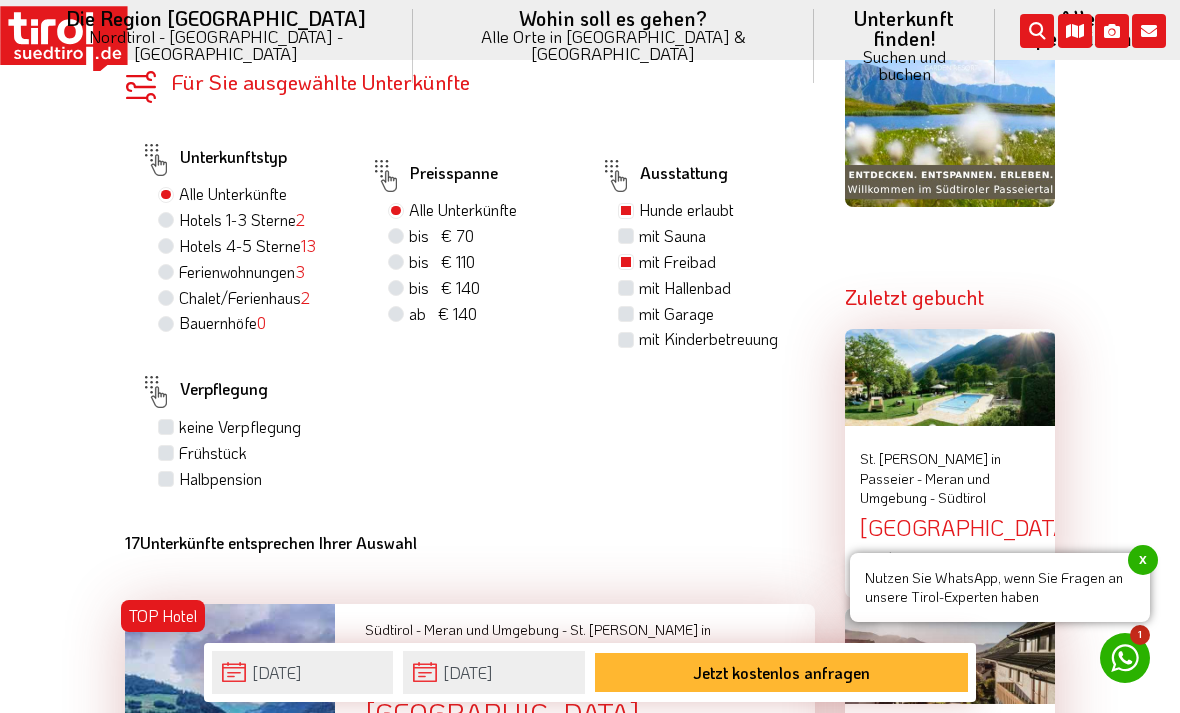 click on "mit Hallenbad" at bounding box center [685, 288] 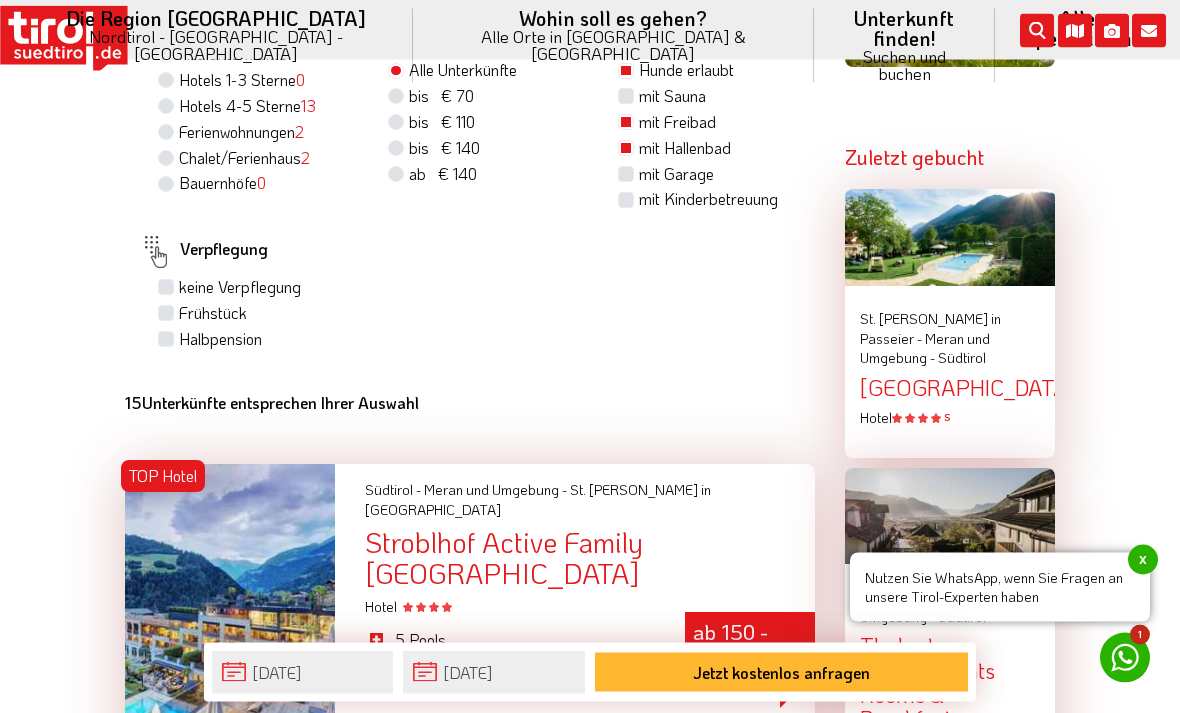 scroll, scrollTop: 1670, scrollLeft: 0, axis: vertical 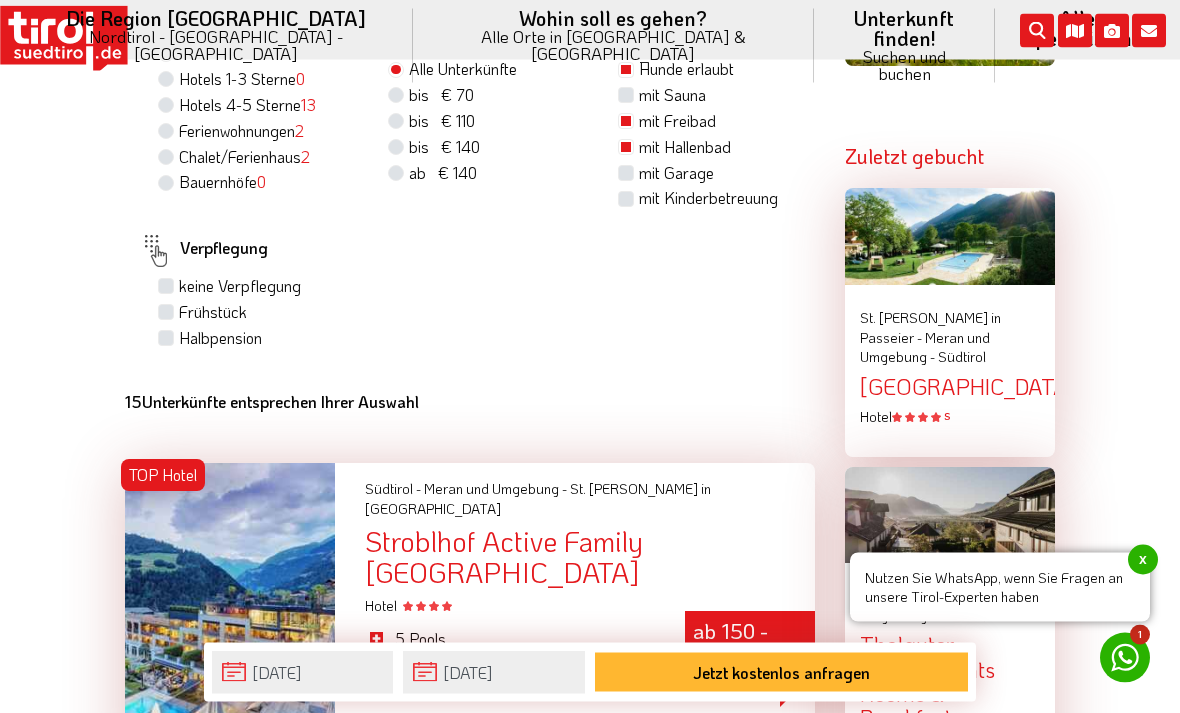 click on "Frühstück" at bounding box center (213, 313) 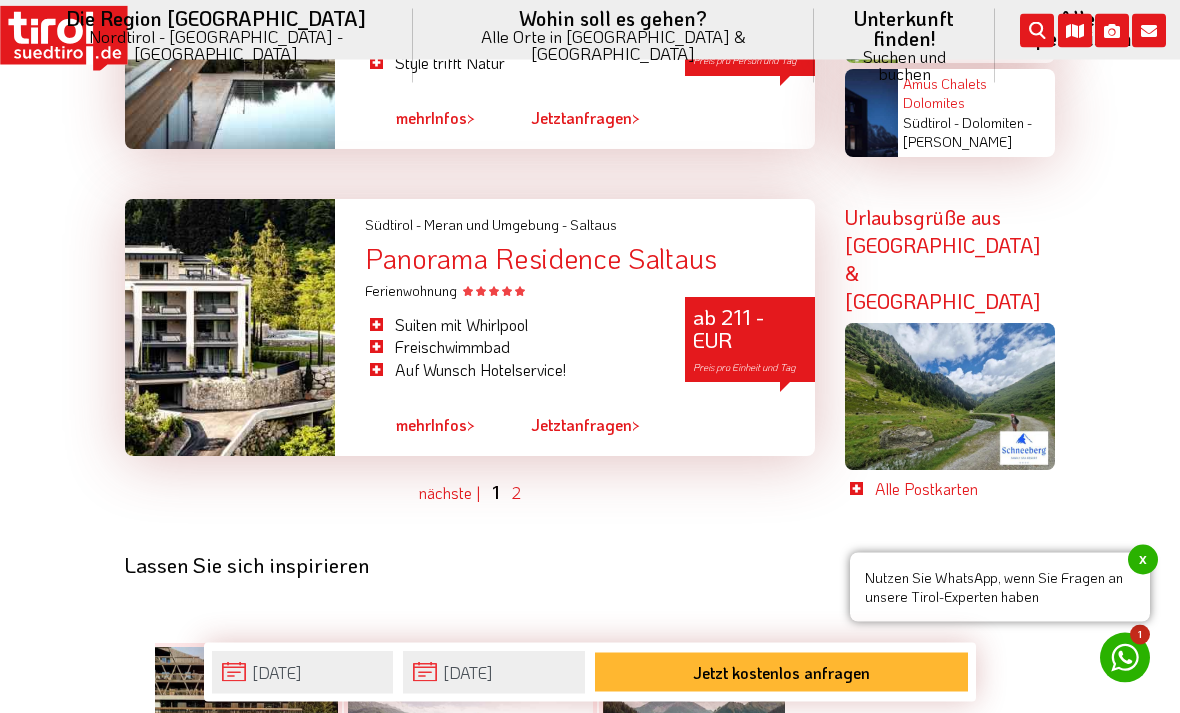 scroll, scrollTop: 5578, scrollLeft: 0, axis: vertical 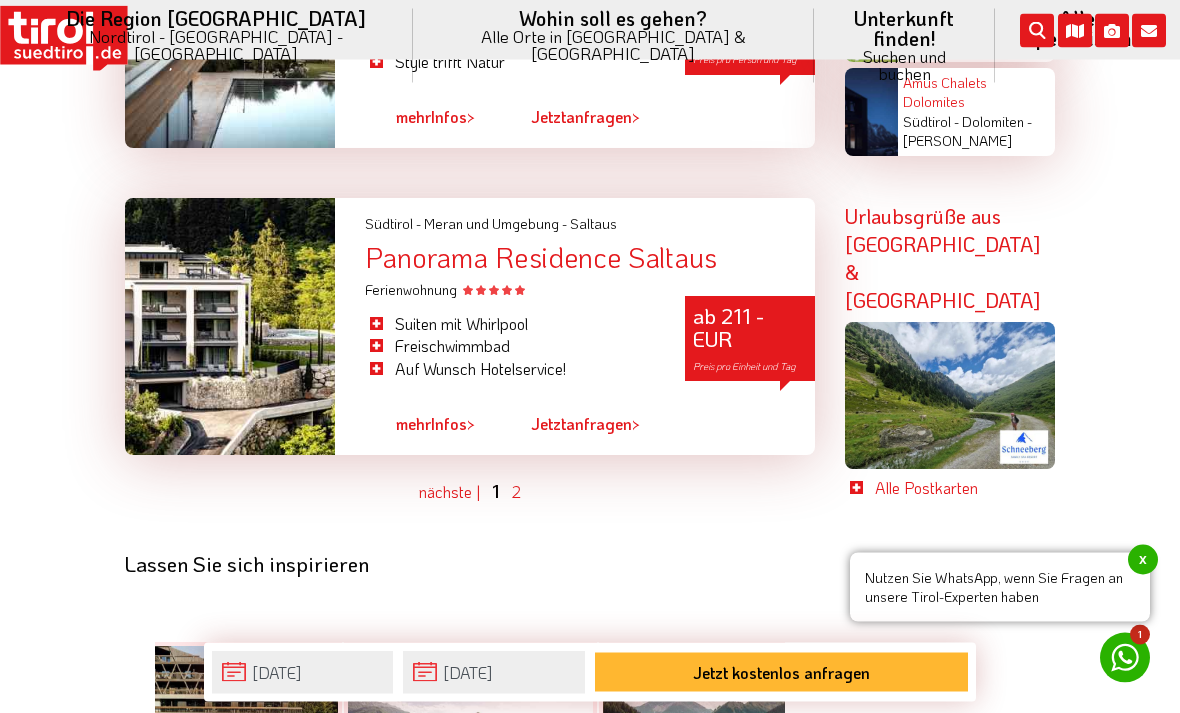 click on "2" at bounding box center (516, 492) 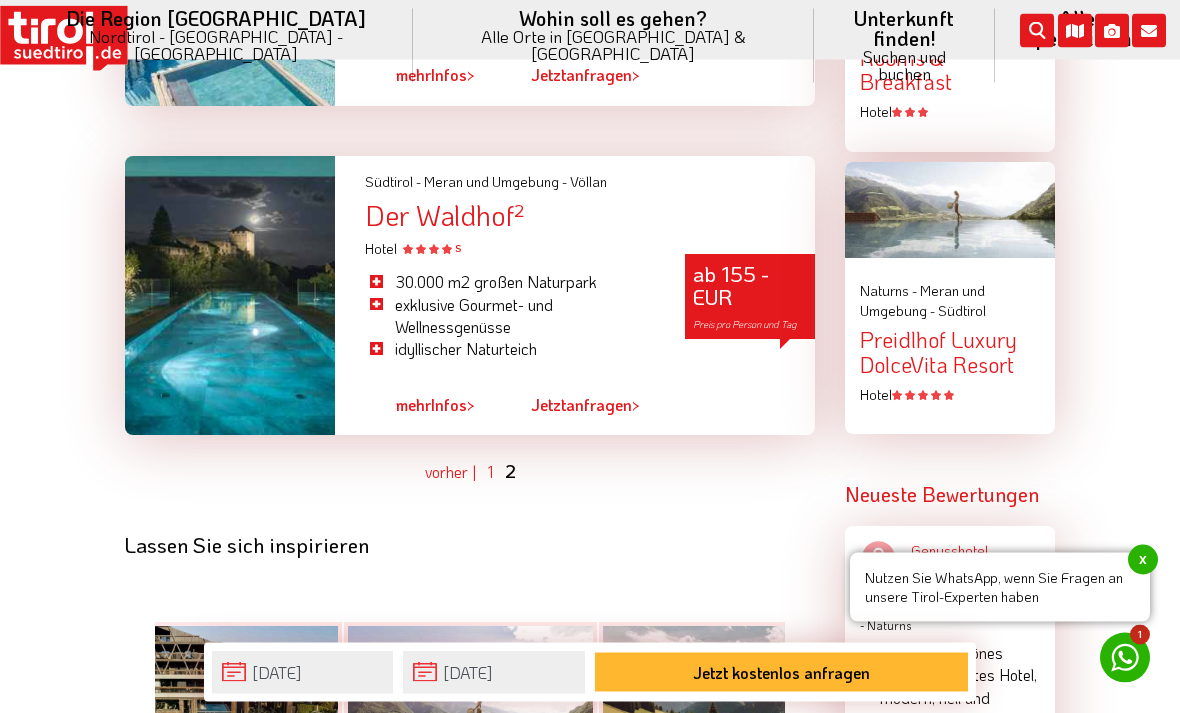scroll, scrollTop: 2307, scrollLeft: 0, axis: vertical 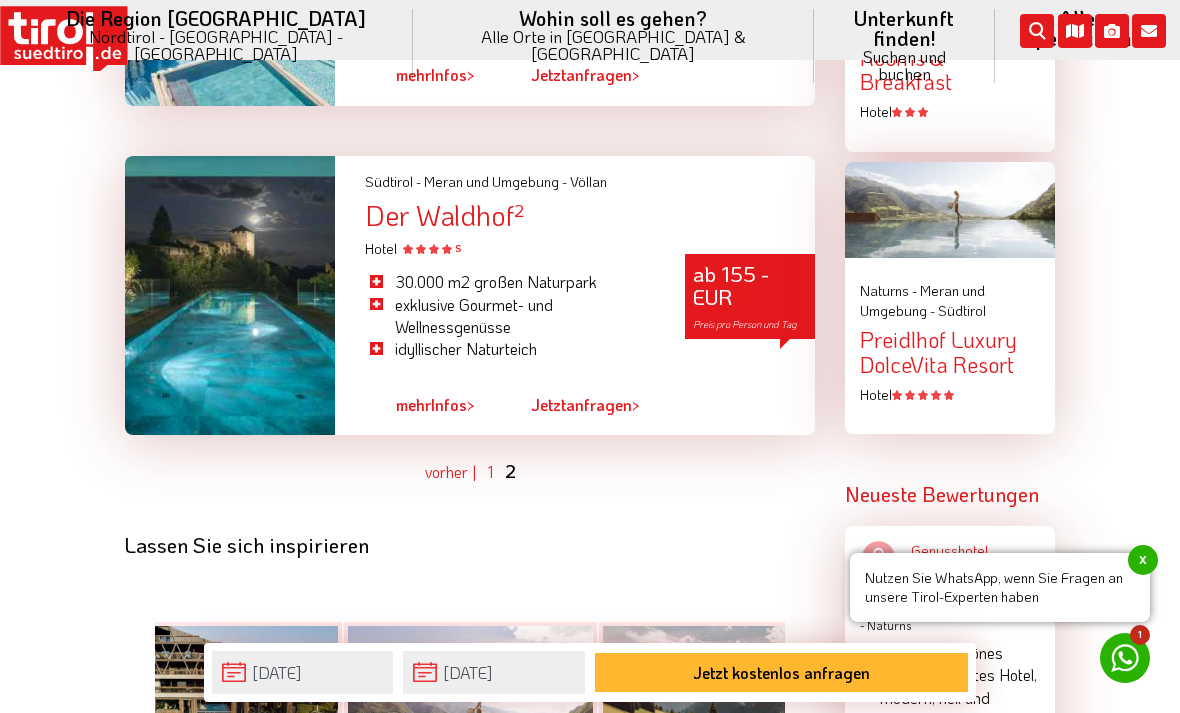 click on "vorher |" at bounding box center (450, 471) 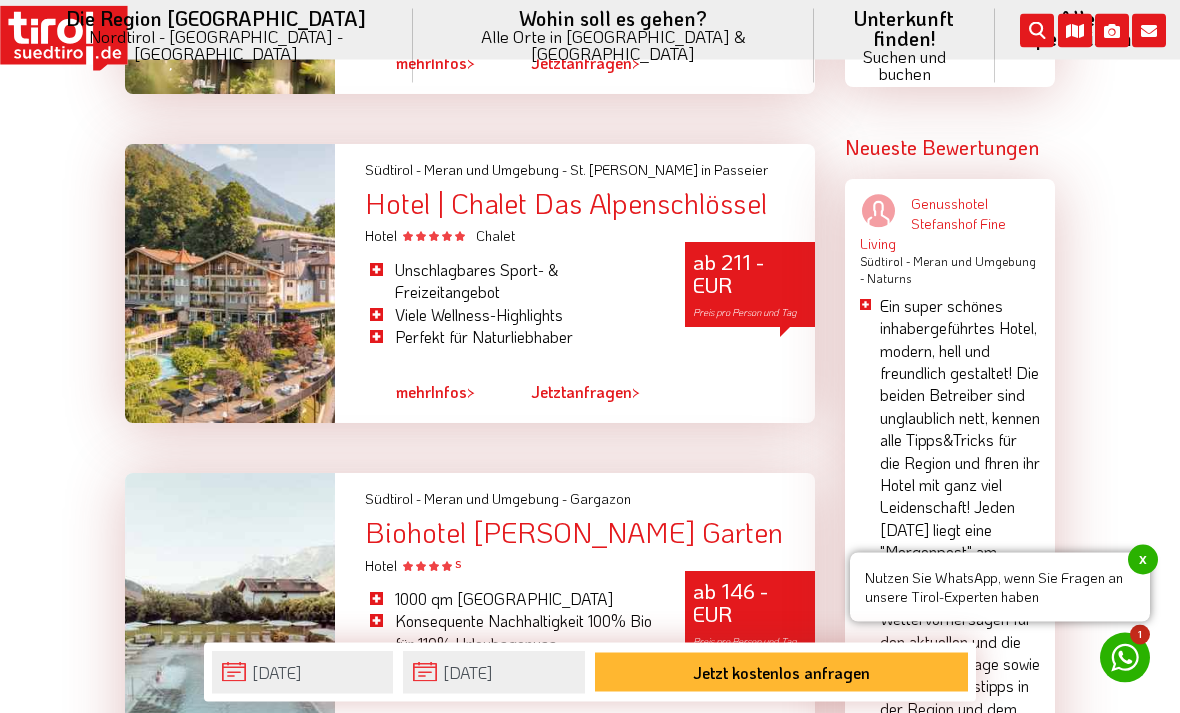 scroll, scrollTop: 2549, scrollLeft: 0, axis: vertical 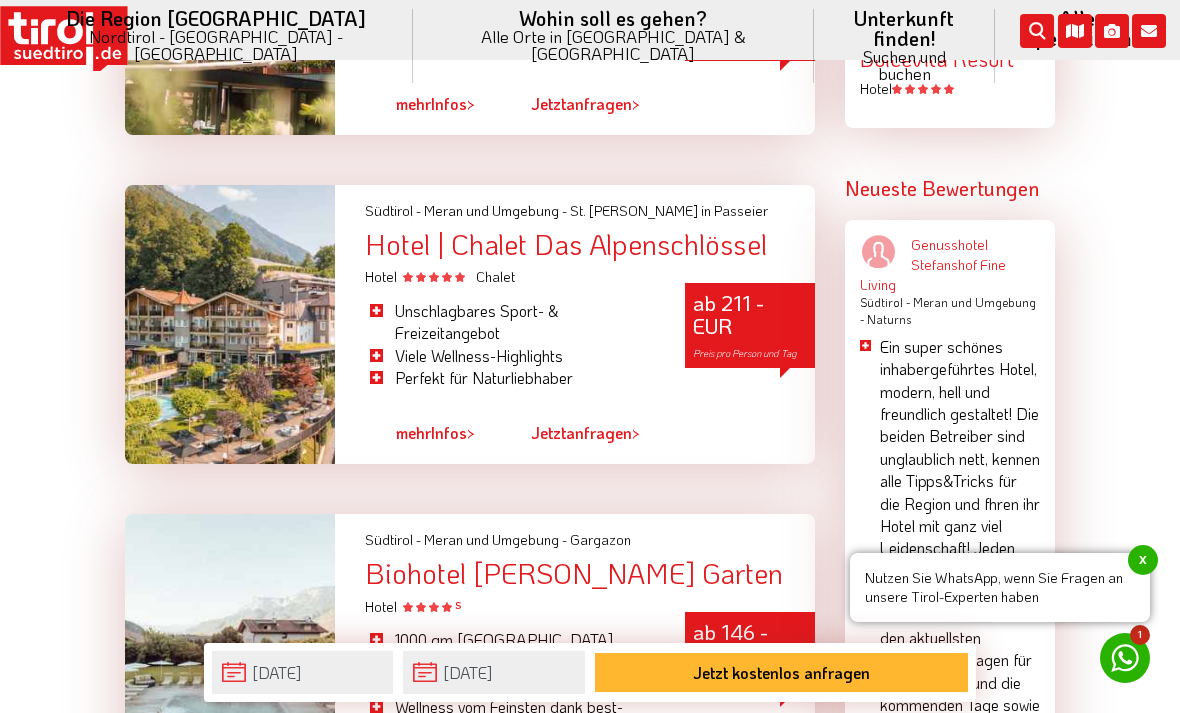 click on "Hotel | Chalet Das Alpenschlössel" at bounding box center [590, 244] 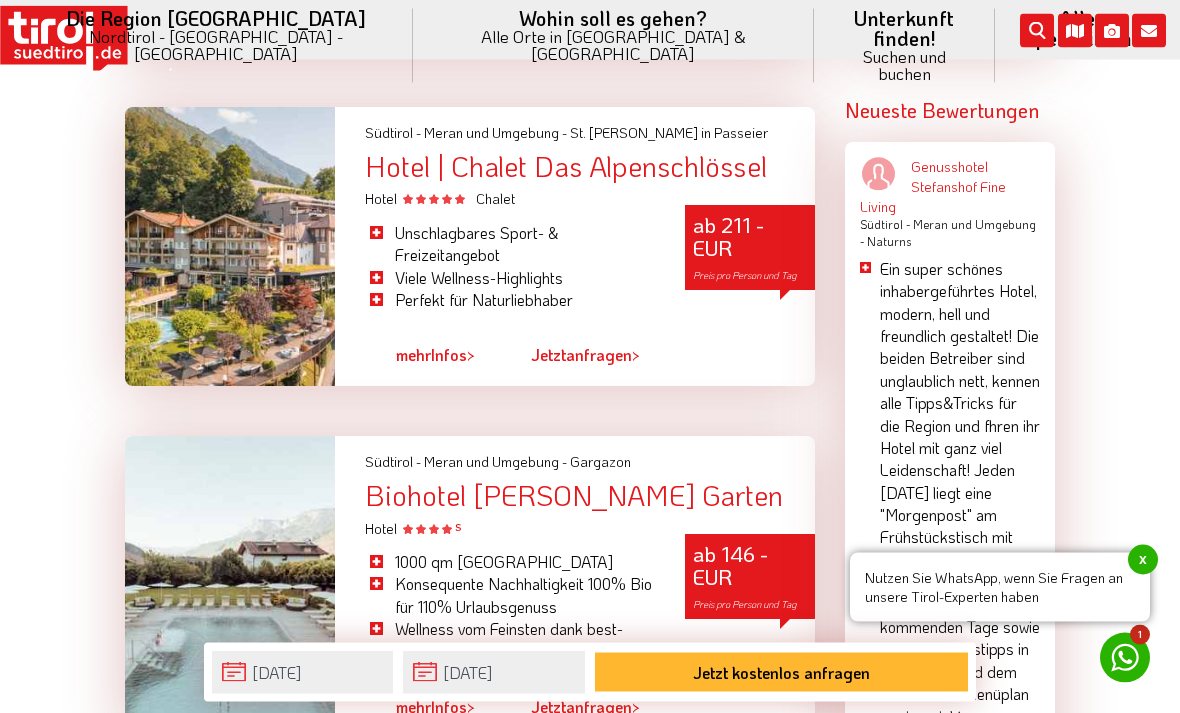 scroll, scrollTop: 2736, scrollLeft: 0, axis: vertical 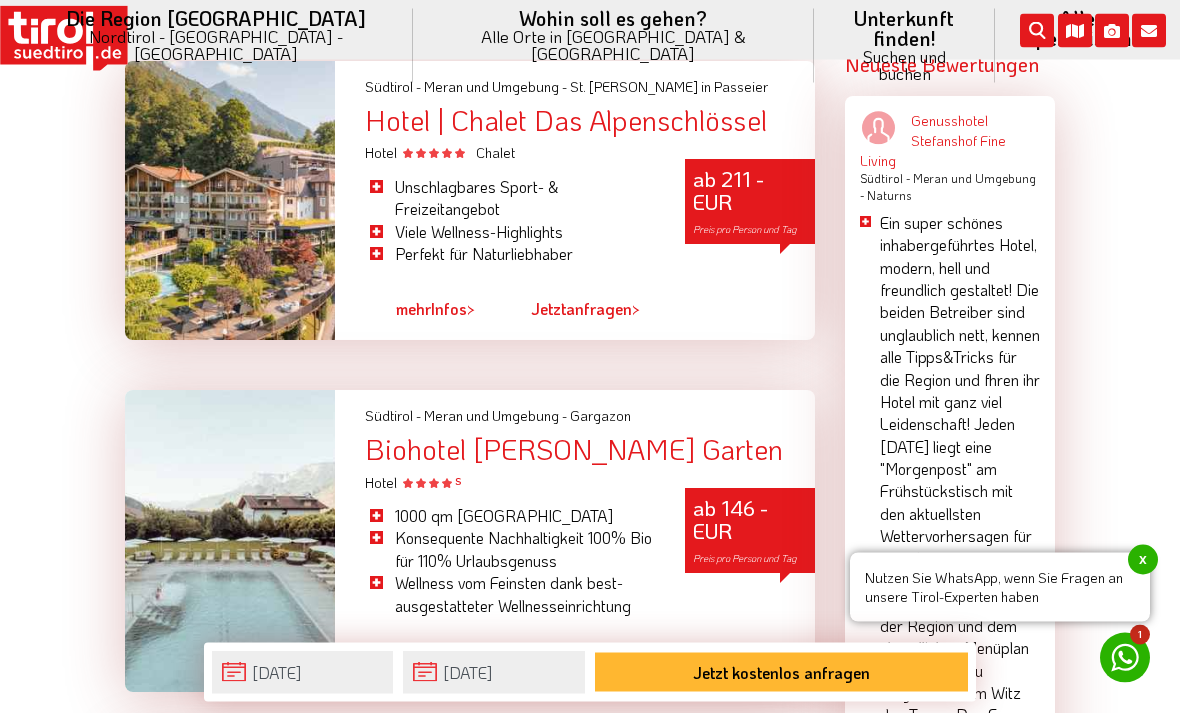 click on "Biohotel Theiner's Garten" at bounding box center [590, 450] 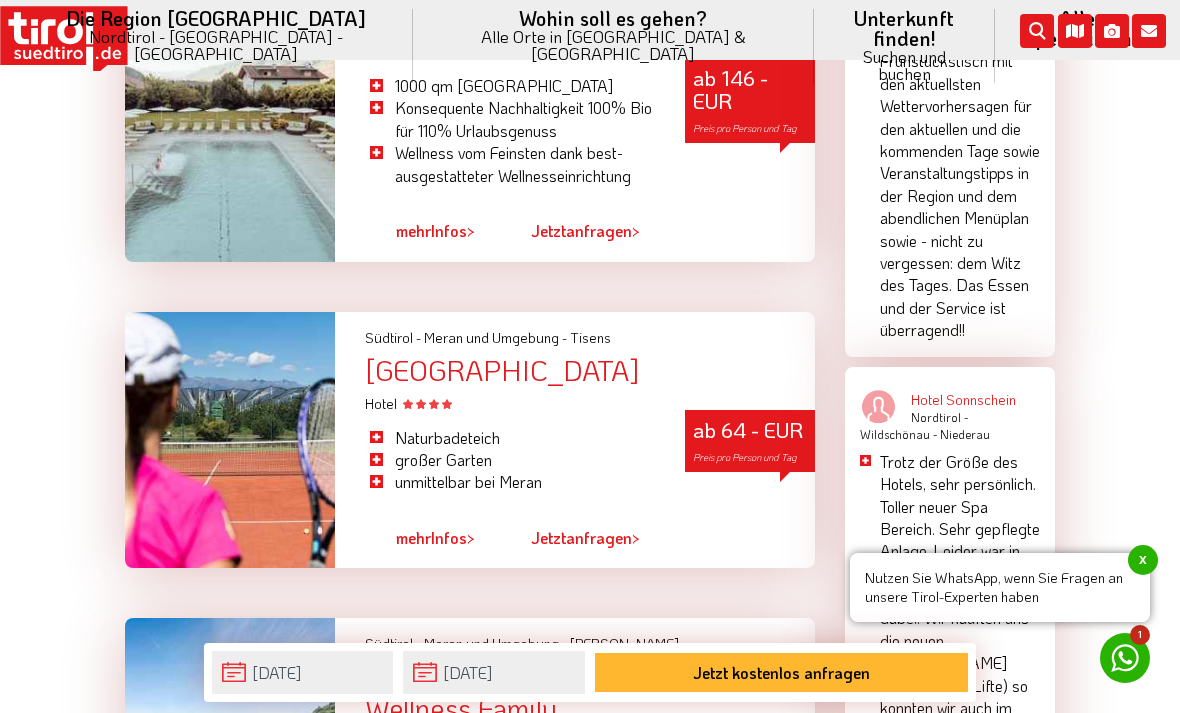 scroll, scrollTop: 3171, scrollLeft: 0, axis: vertical 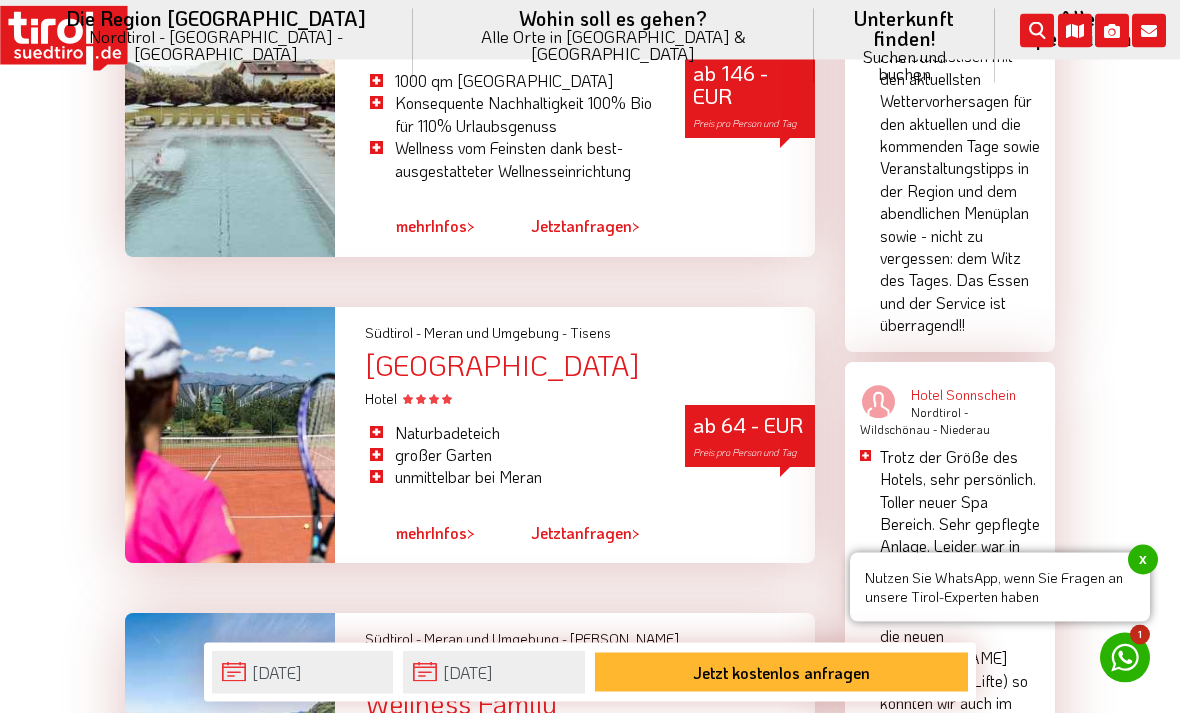 click on "Alpwell  Hotel  Burggräfler" at bounding box center (590, 366) 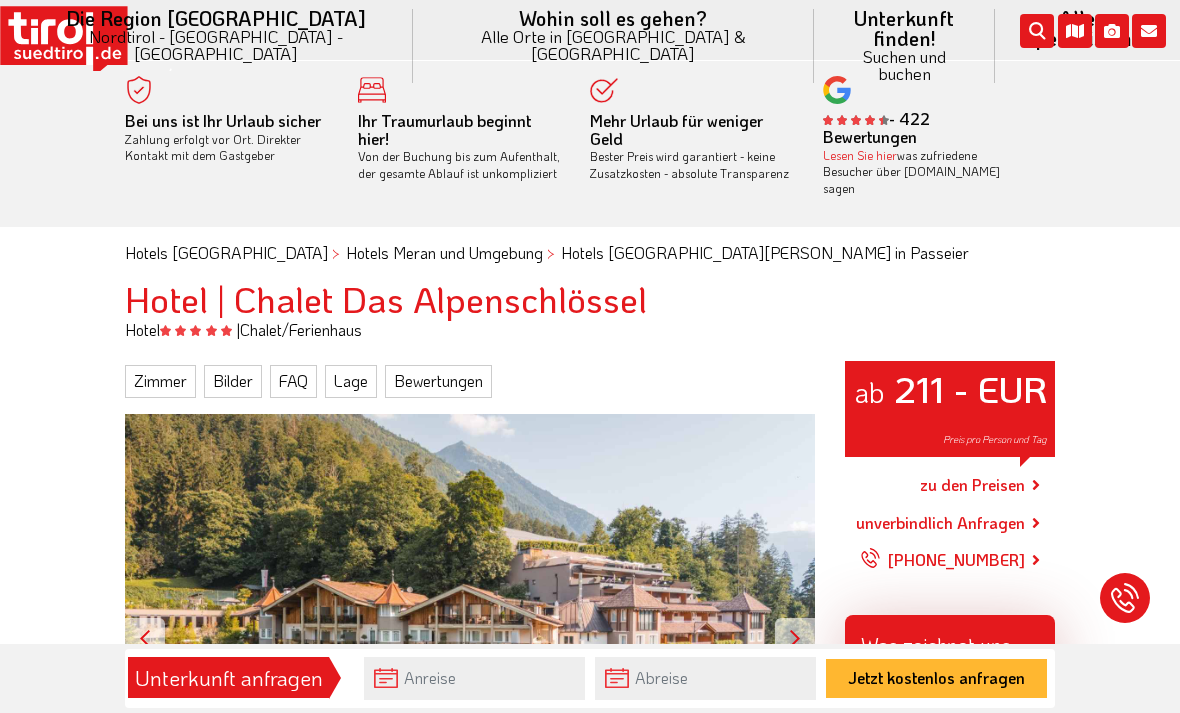 scroll, scrollTop: 0, scrollLeft: 0, axis: both 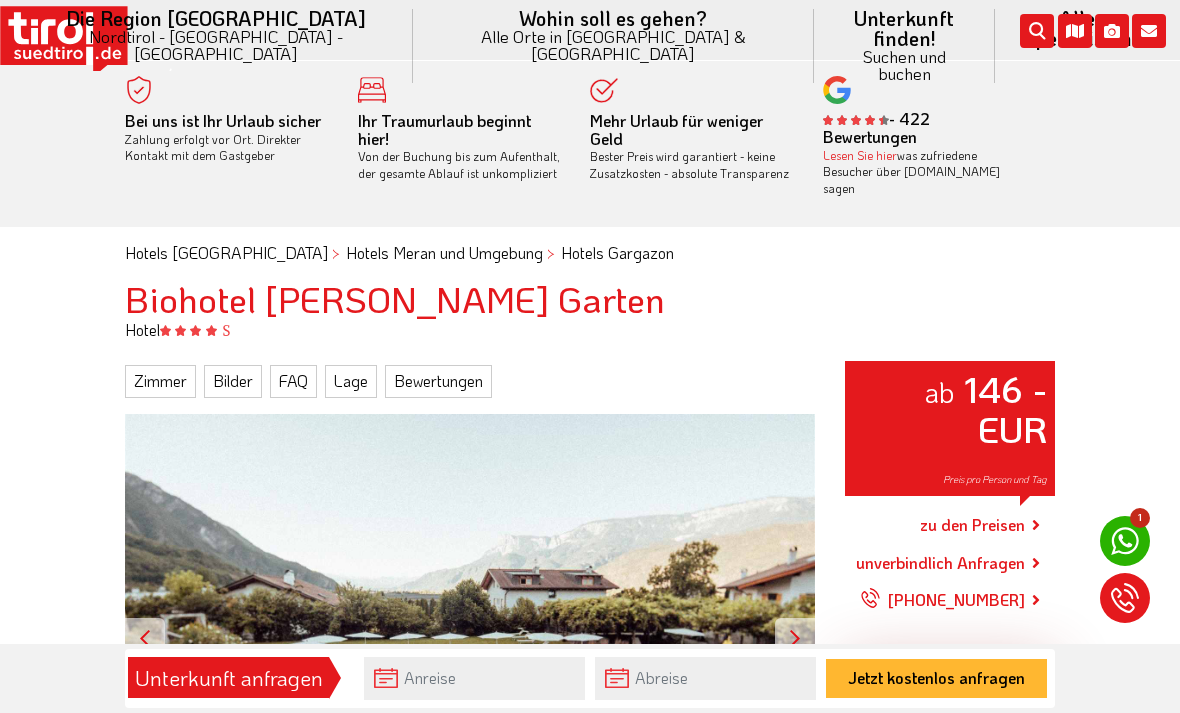 click on "ab   146 - EUR   Preis pro Person und Tag" at bounding box center (470, 638) 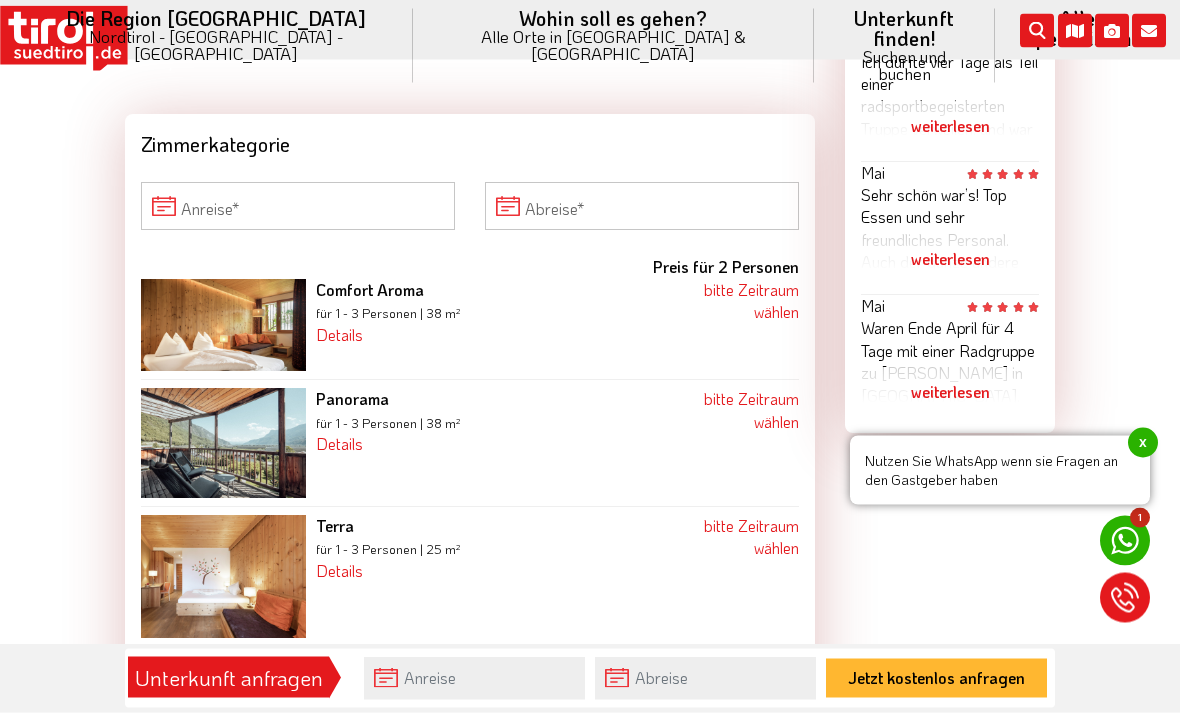 scroll, scrollTop: 1821, scrollLeft: 0, axis: vertical 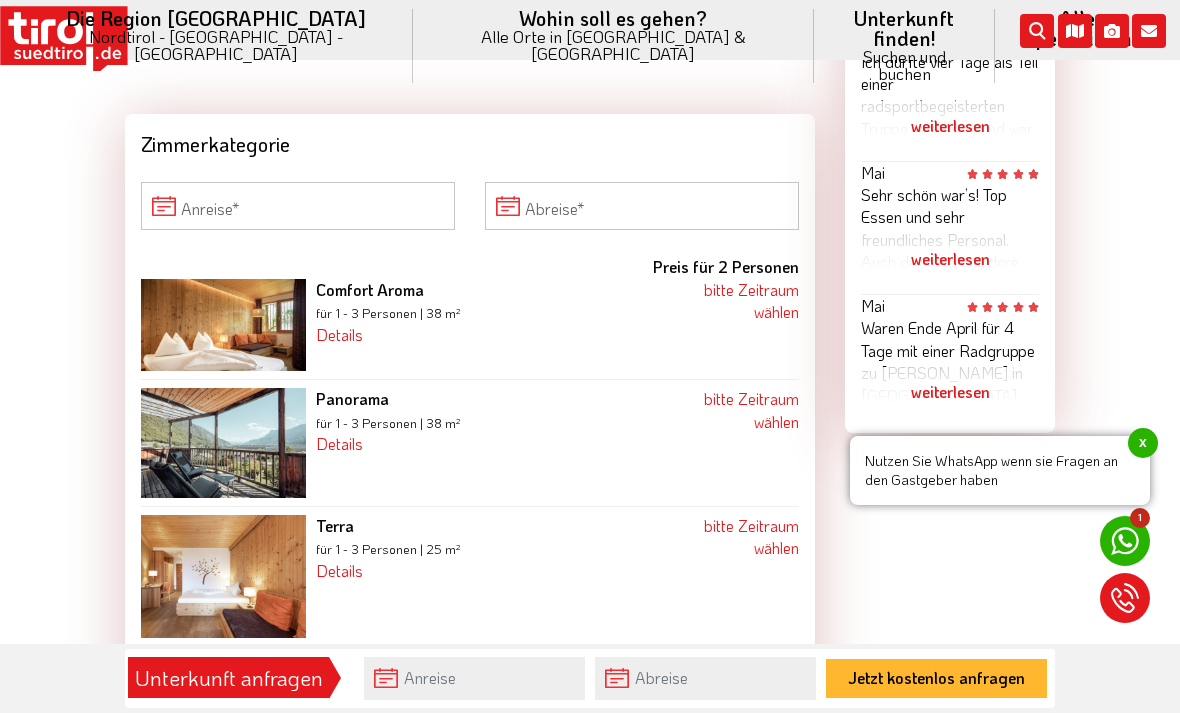 click on "bitte Zeitraum wählen" at bounding box center (751, 409) 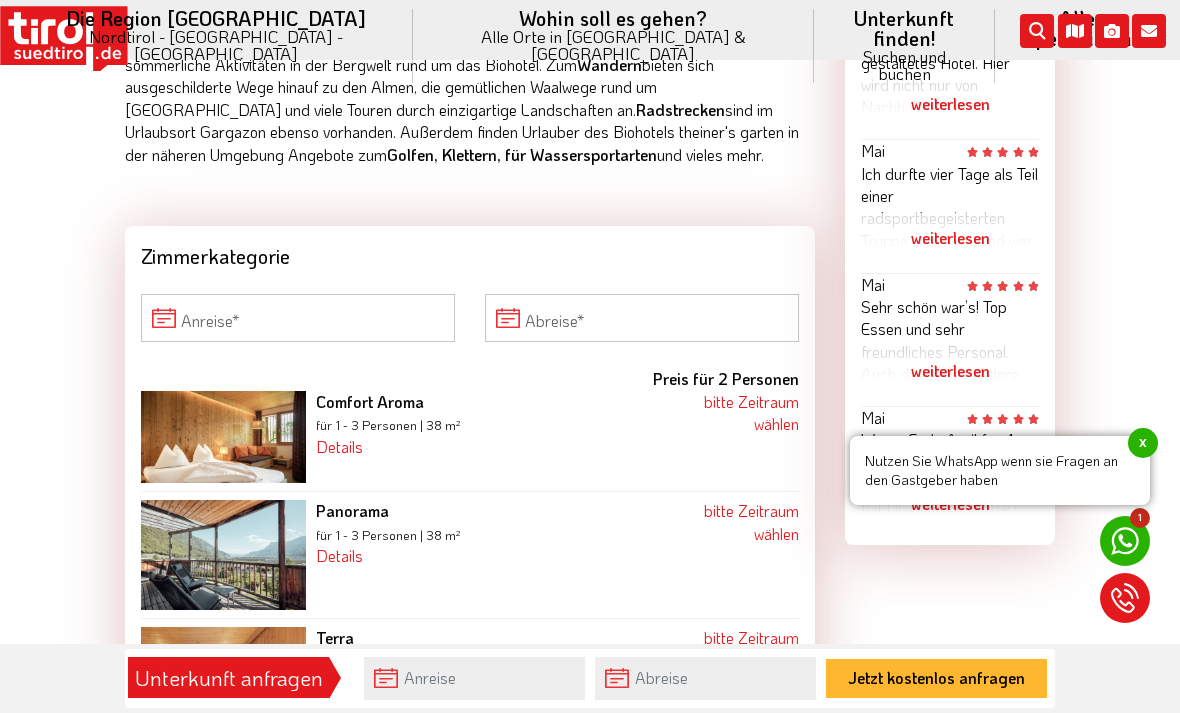 scroll, scrollTop: 1710, scrollLeft: 0, axis: vertical 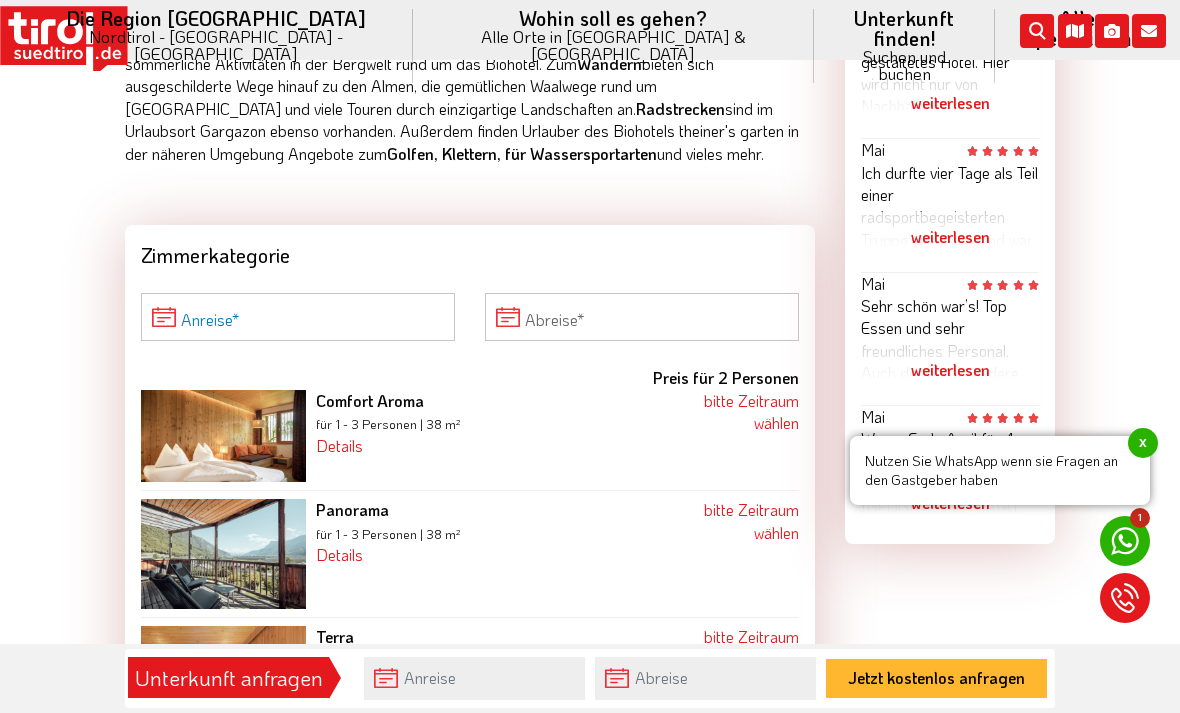 click on "Anreise" at bounding box center (298, 317) 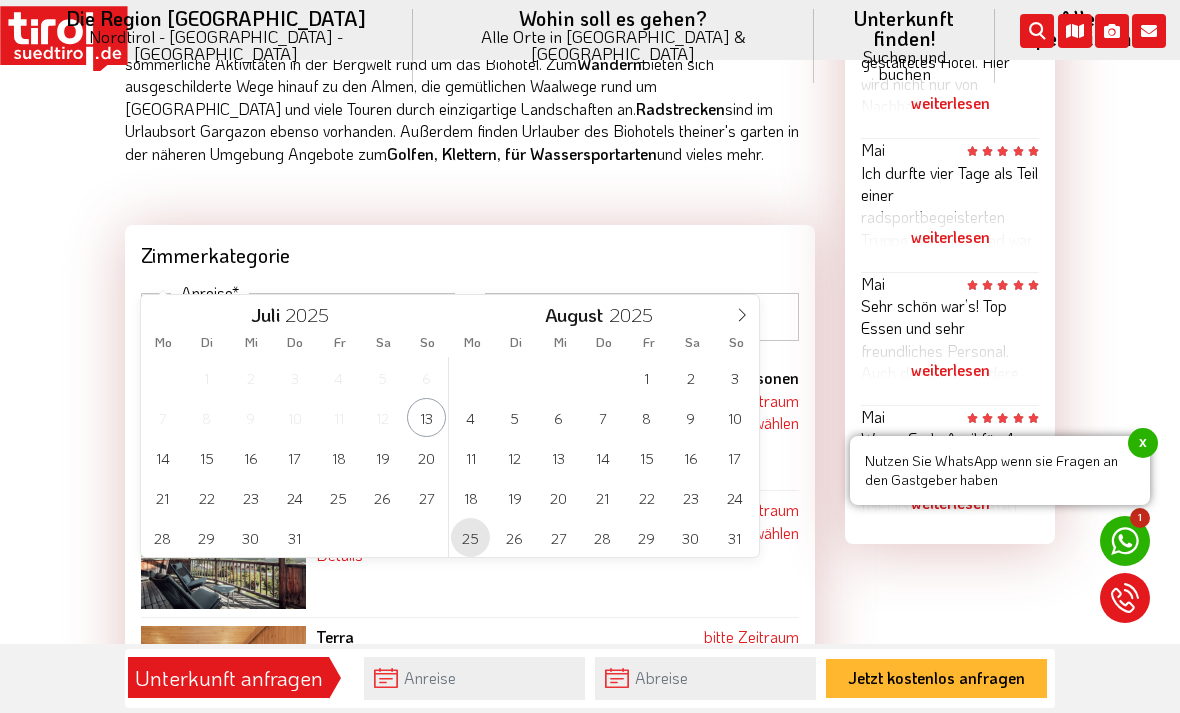 click on "25" at bounding box center (470, 537) 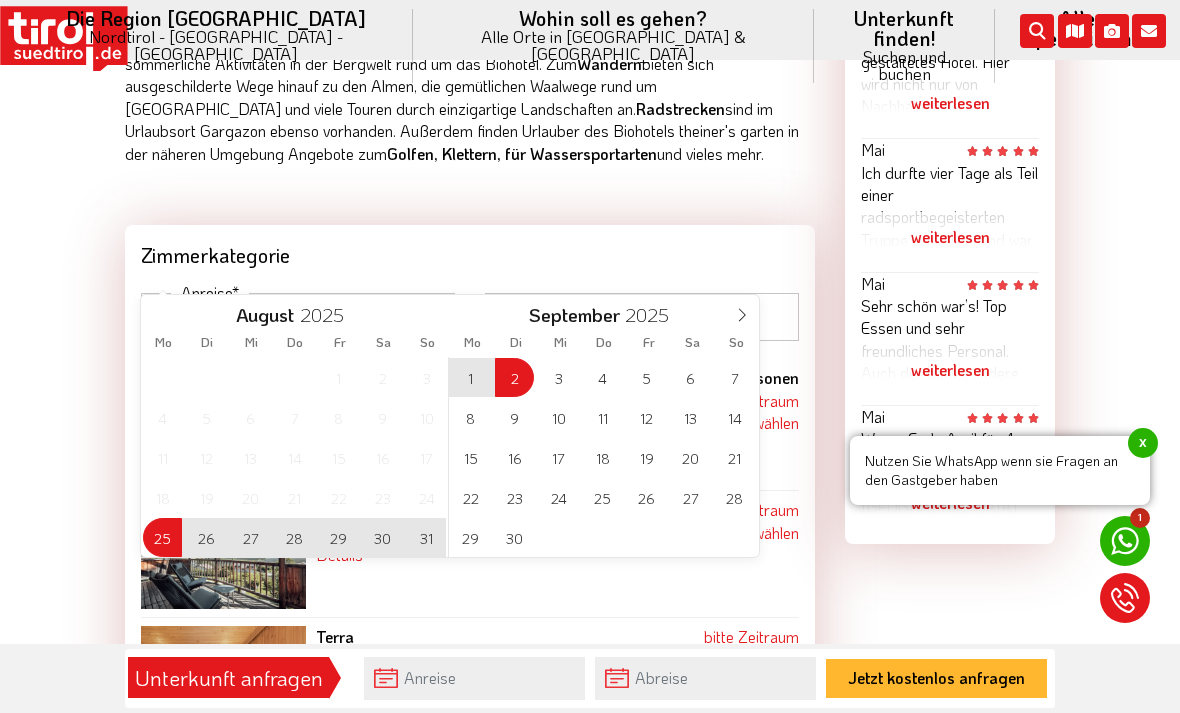 click on "2" at bounding box center (514, 377) 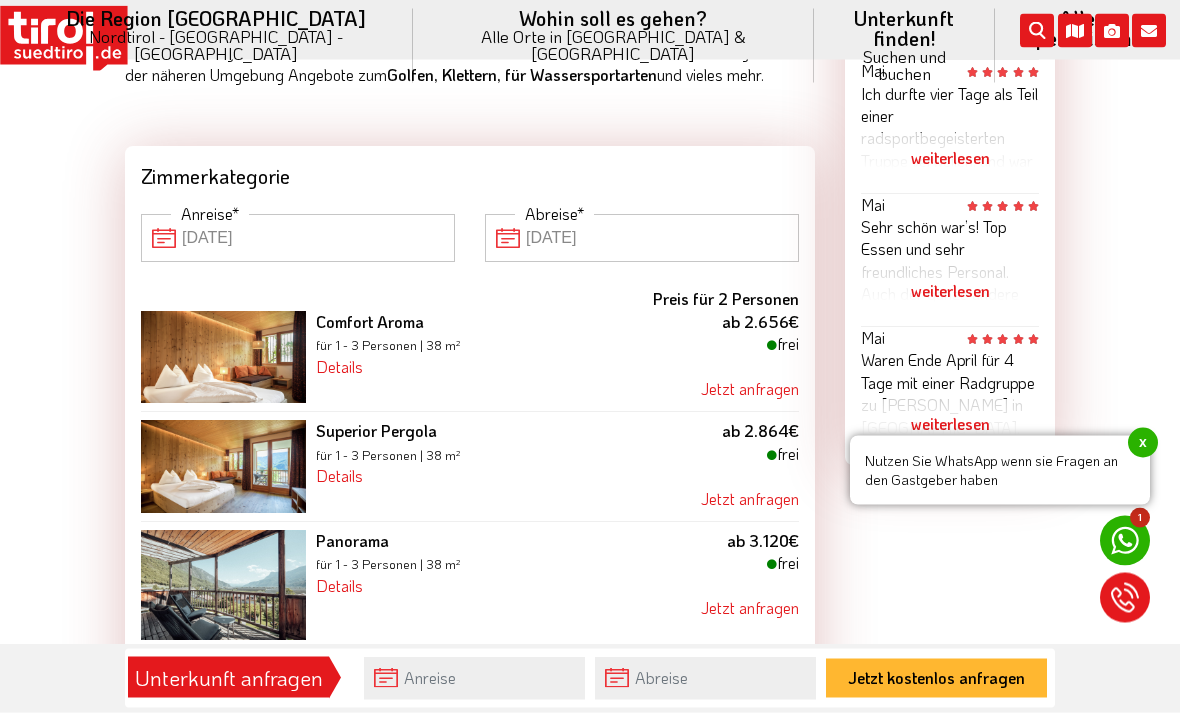scroll, scrollTop: 1789, scrollLeft: 0, axis: vertical 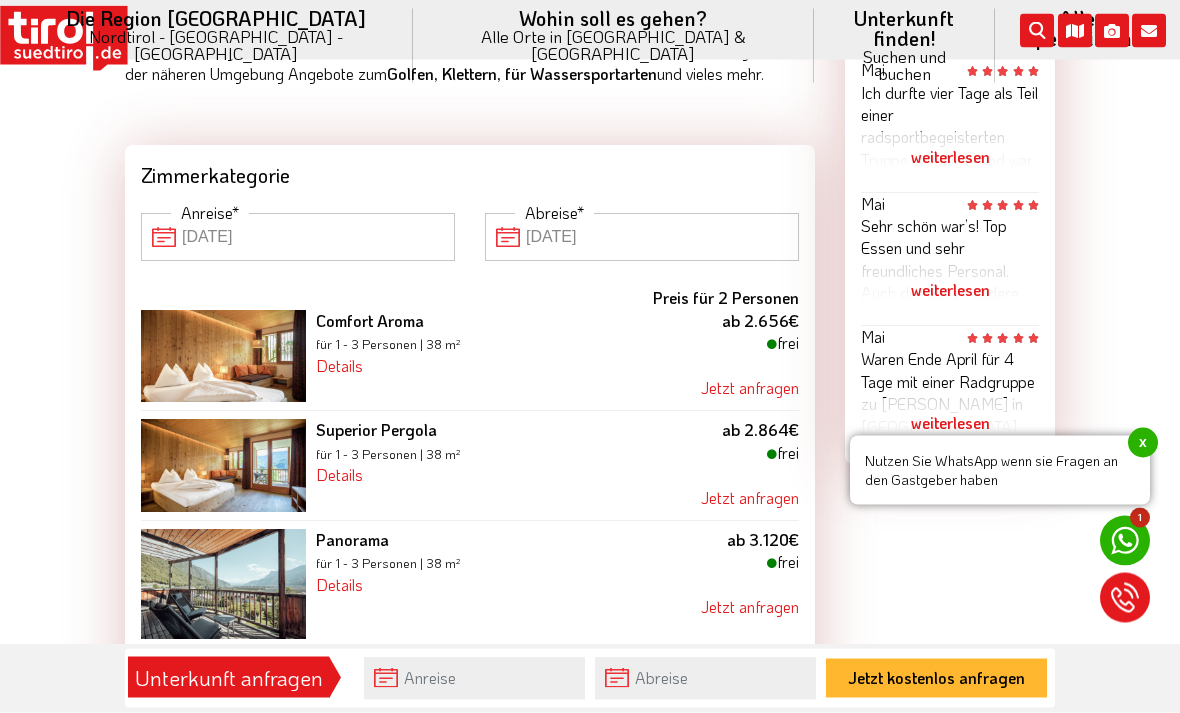 click on "für 1 - 3 Personen | 38 m²" at bounding box center [388, 564] 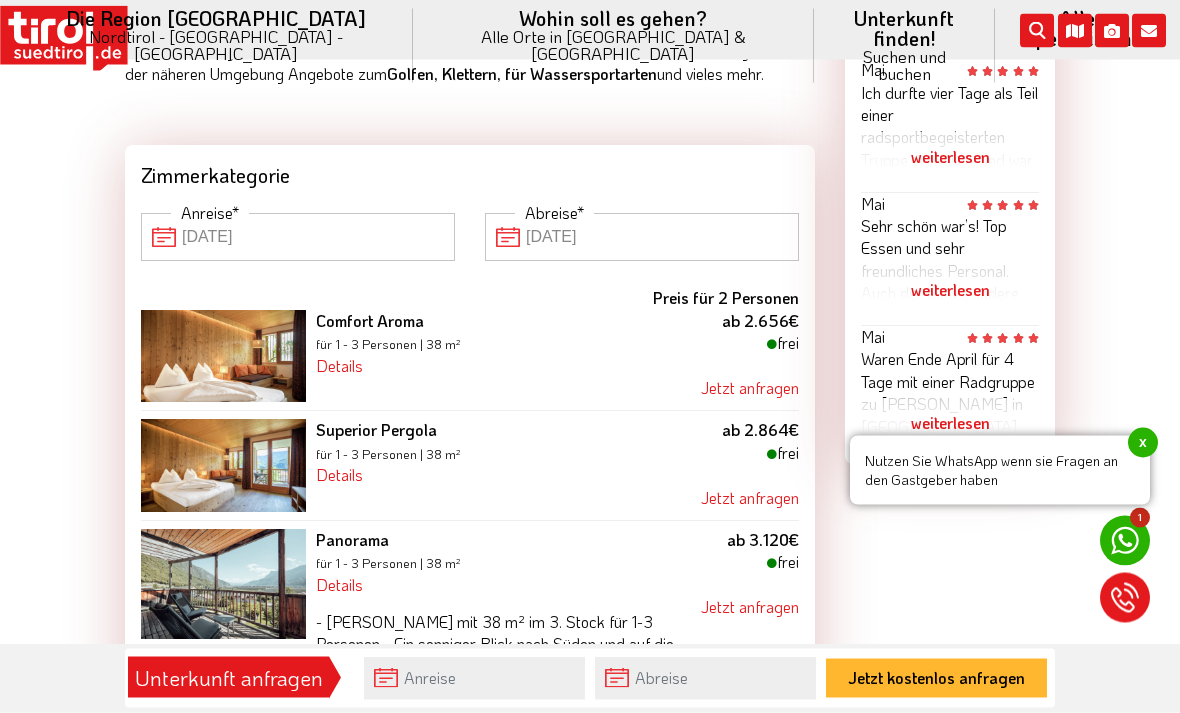 scroll, scrollTop: 1790, scrollLeft: 0, axis: vertical 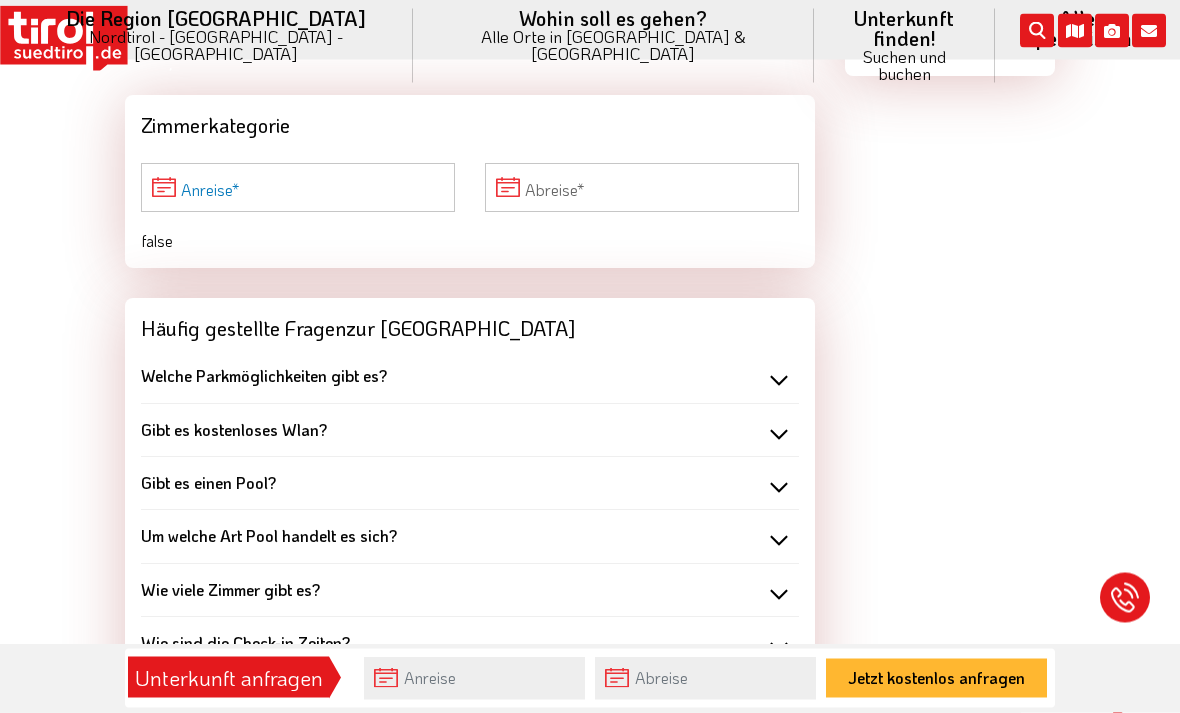 click on "Anreise" at bounding box center [298, 188] 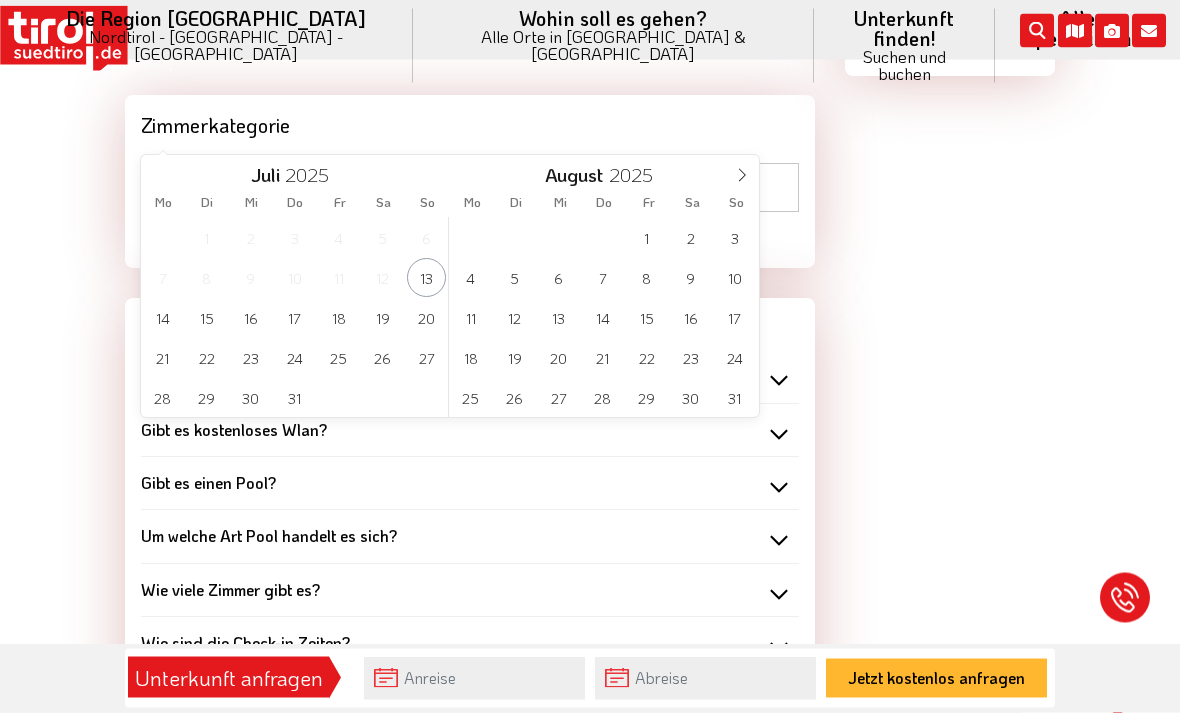 scroll, scrollTop: 1960, scrollLeft: 0, axis: vertical 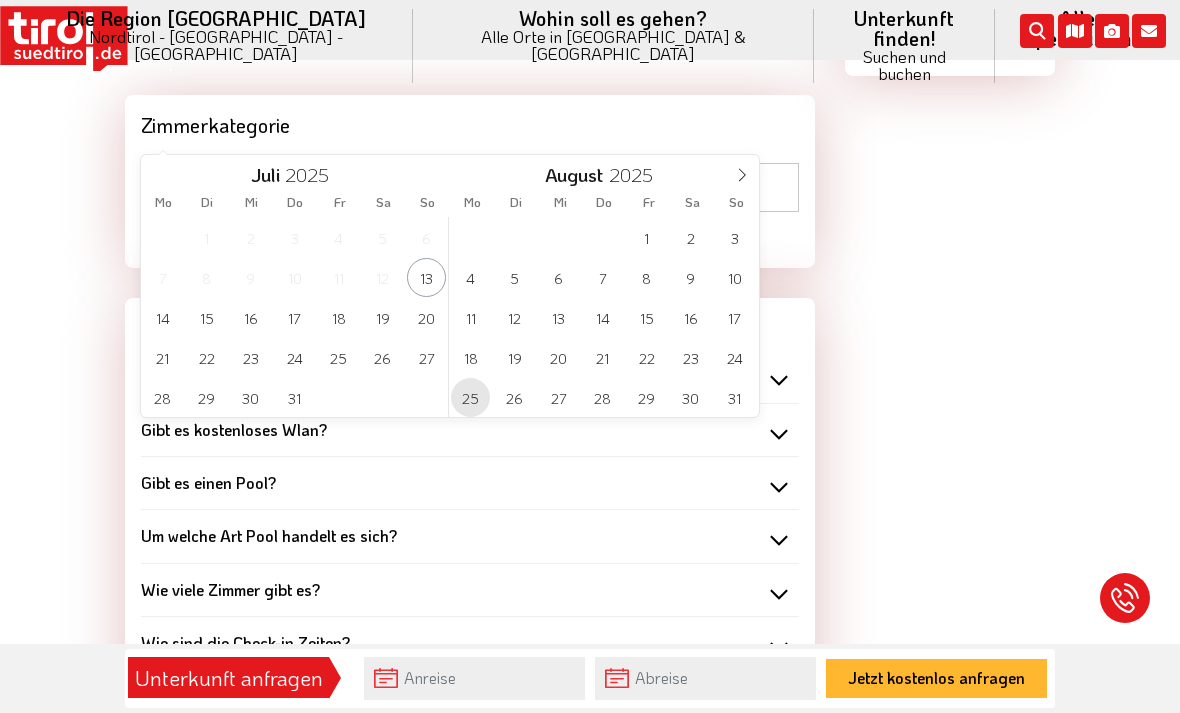 click on "25" at bounding box center (470, 397) 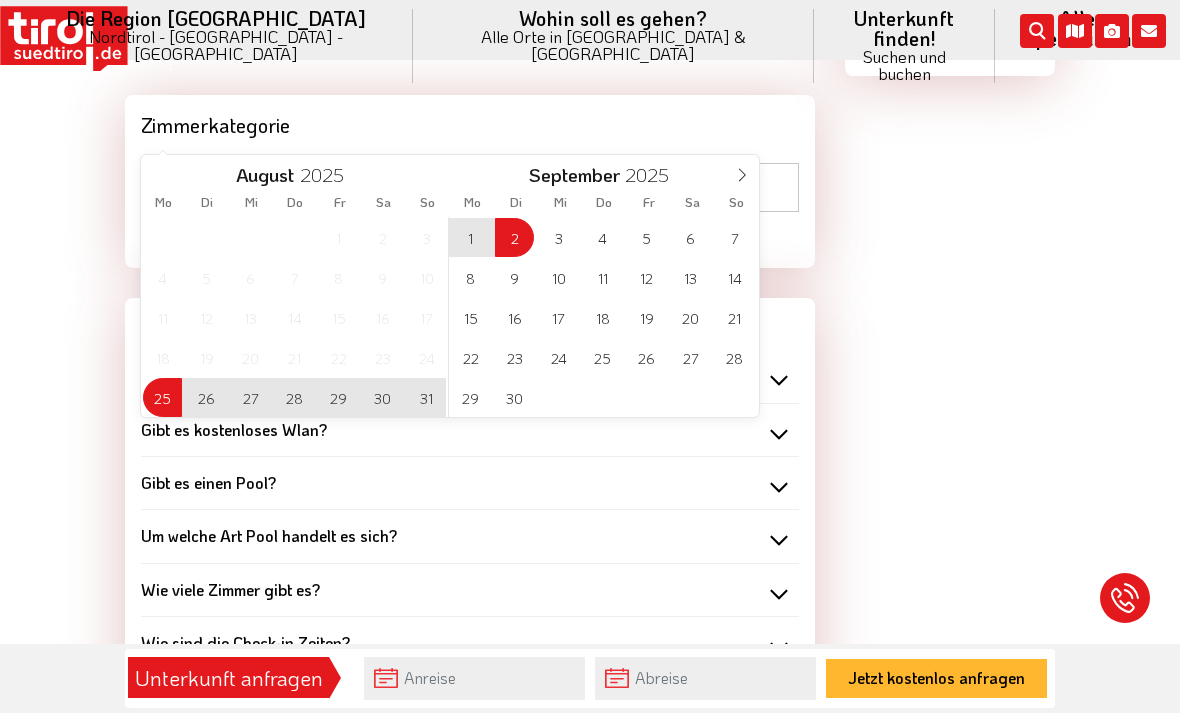 click on "2" at bounding box center [514, 237] 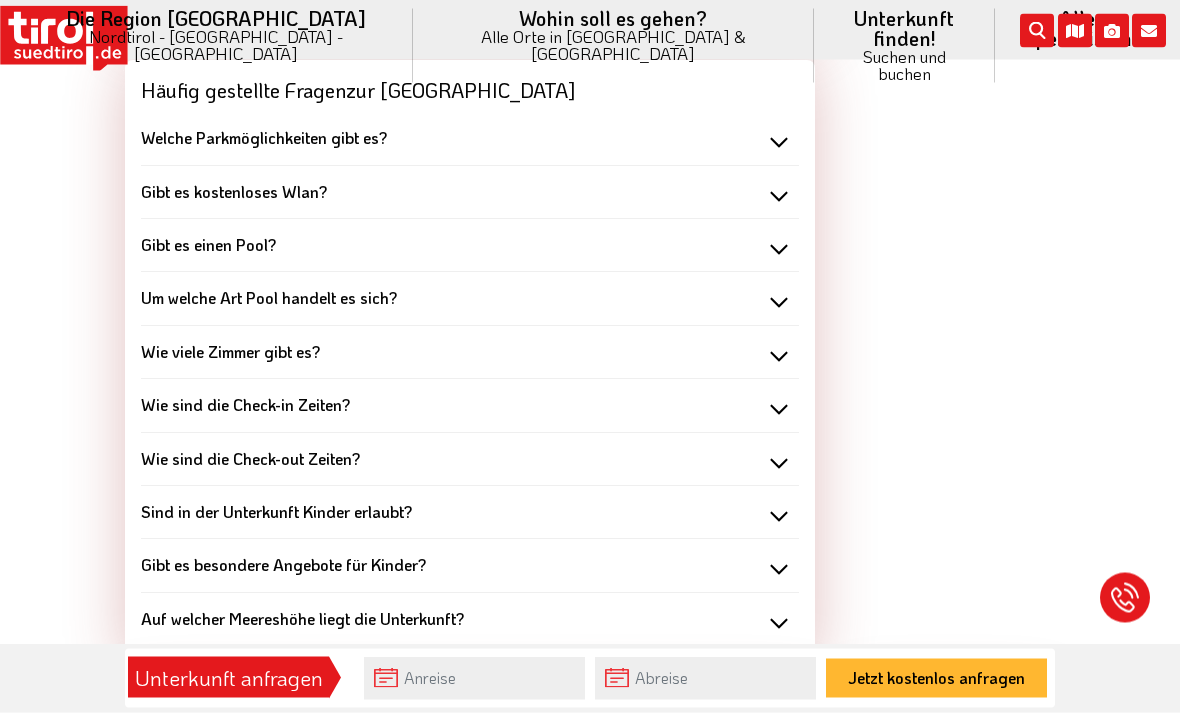 scroll, scrollTop: 2202, scrollLeft: 0, axis: vertical 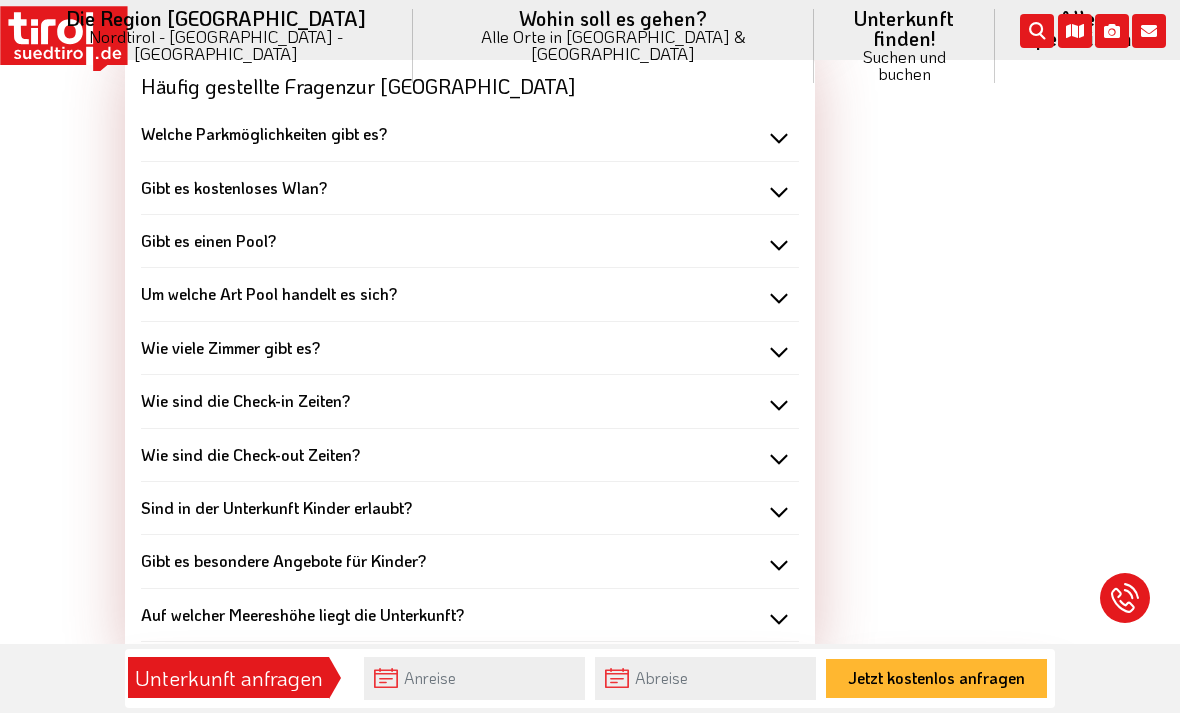 click on "Wie sind die Check-in Zeiten?" at bounding box center [470, 401] 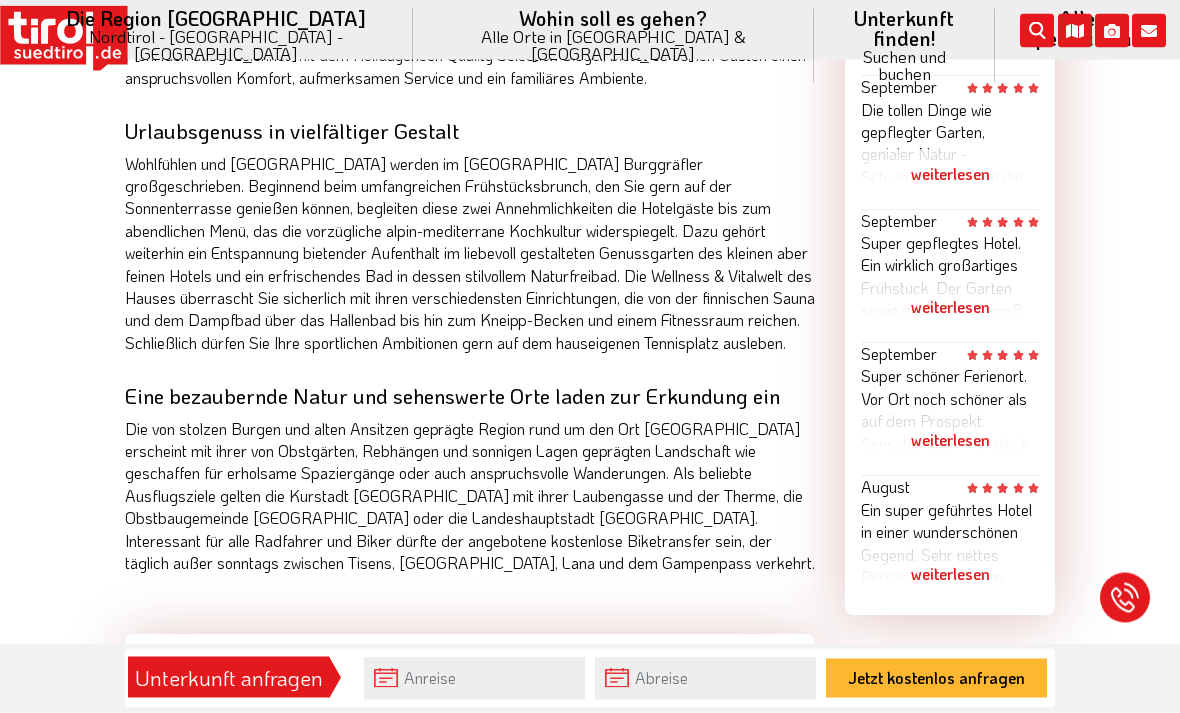 scroll, scrollTop: 1338, scrollLeft: 0, axis: vertical 